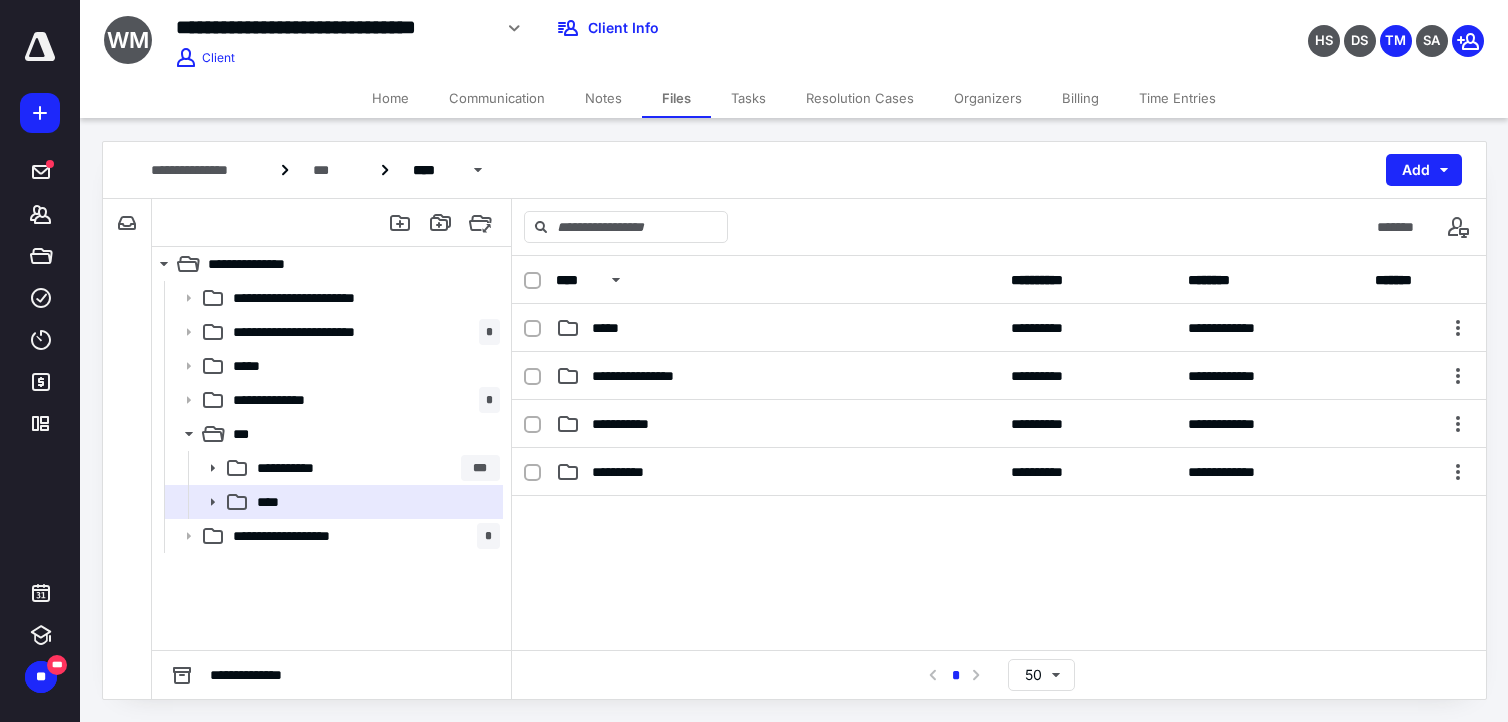 scroll, scrollTop: 0, scrollLeft: 0, axis: both 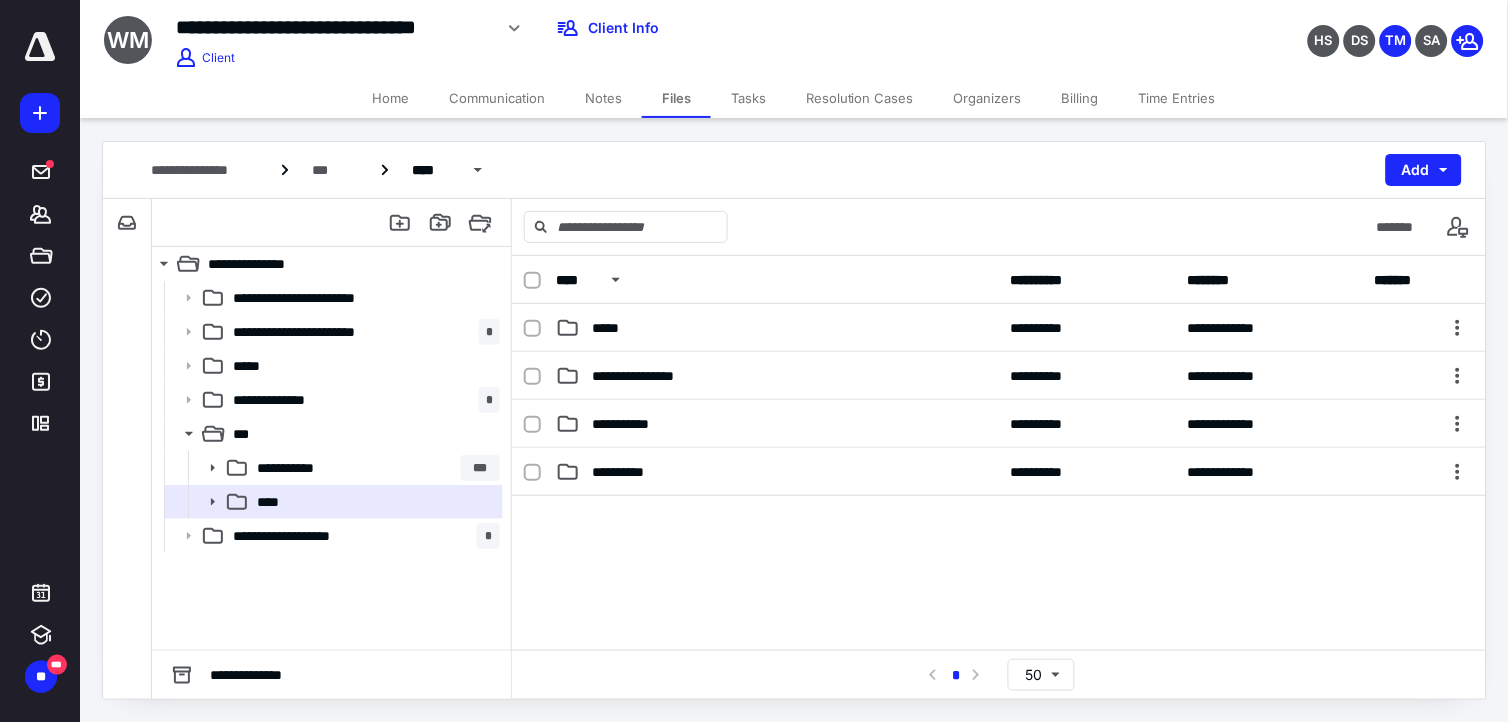 click at bounding box center [999, 646] 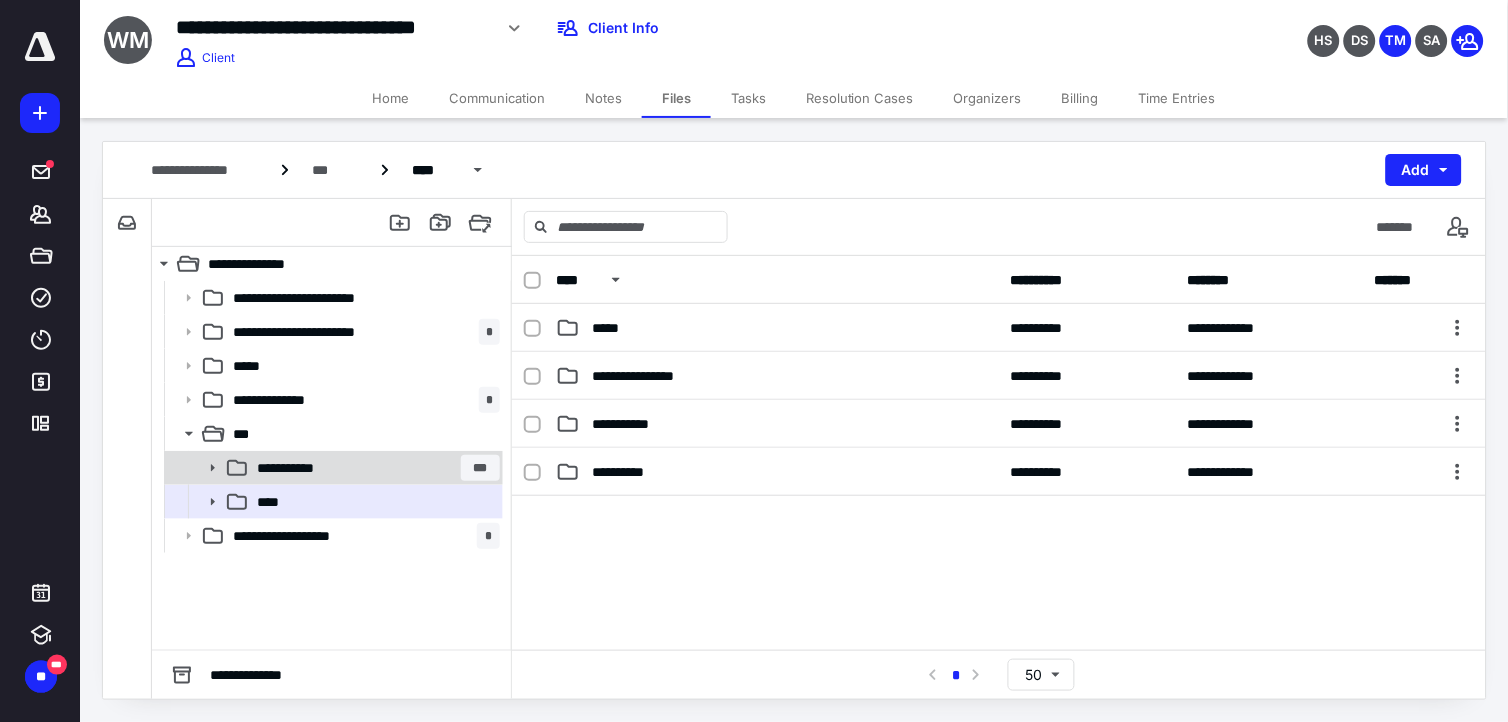 click on "**********" at bounding box center [374, 468] 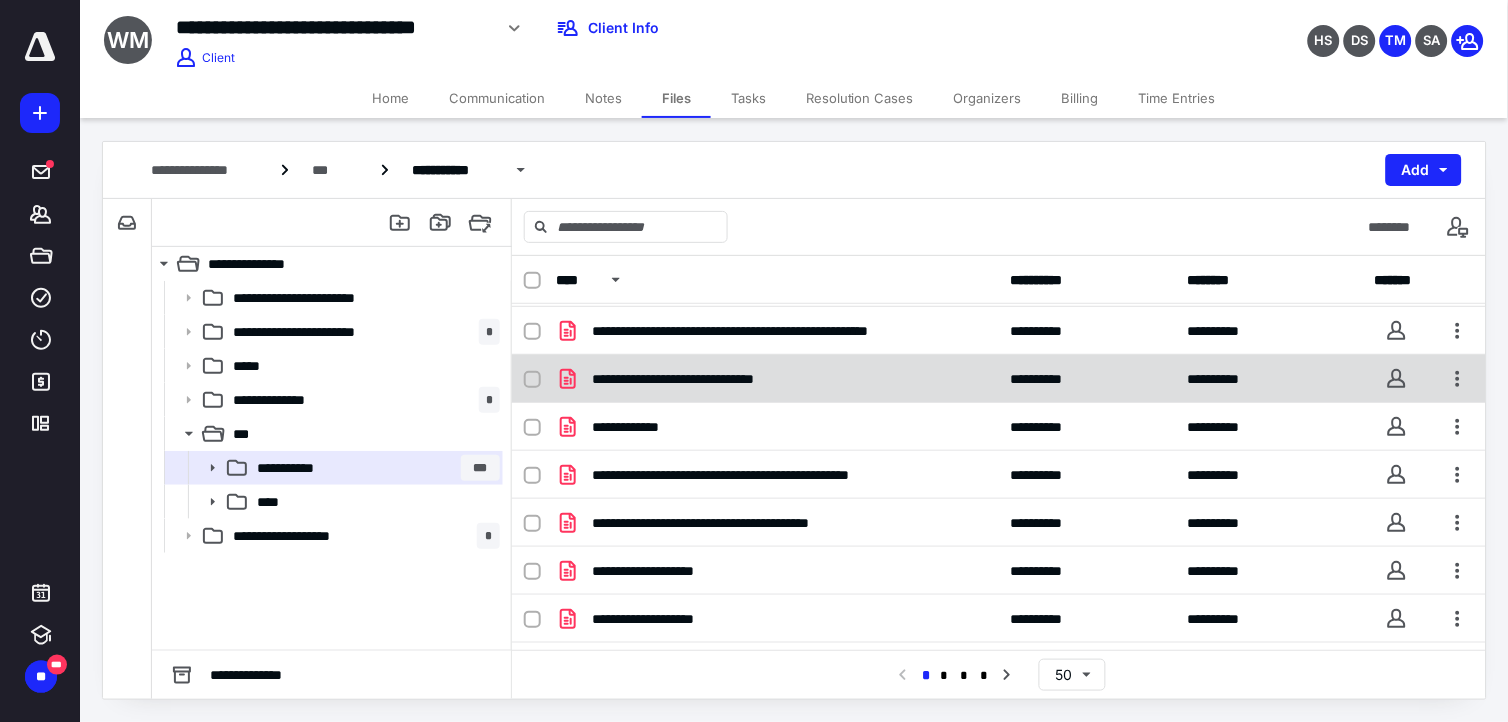 scroll, scrollTop: 111, scrollLeft: 0, axis: vertical 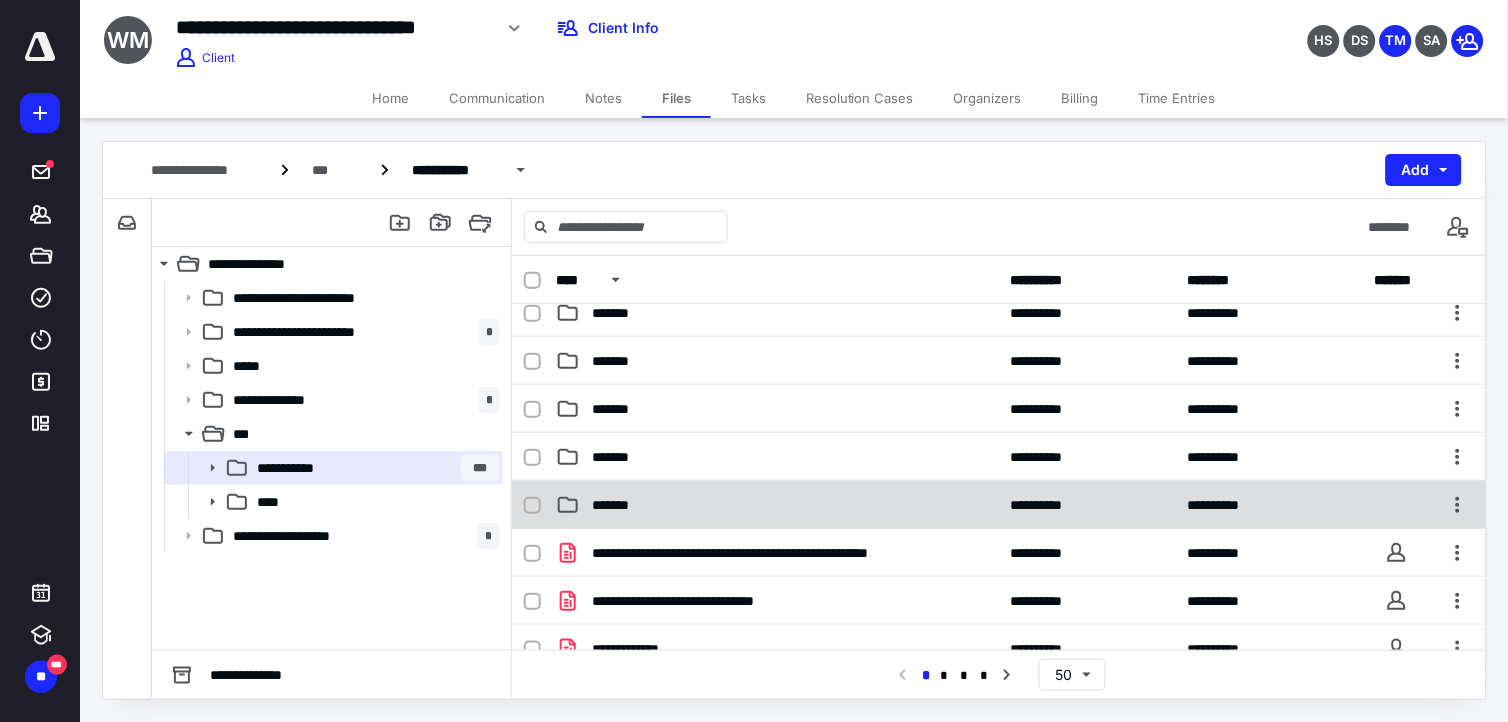 click on "*******" at bounding box center (777, 505) 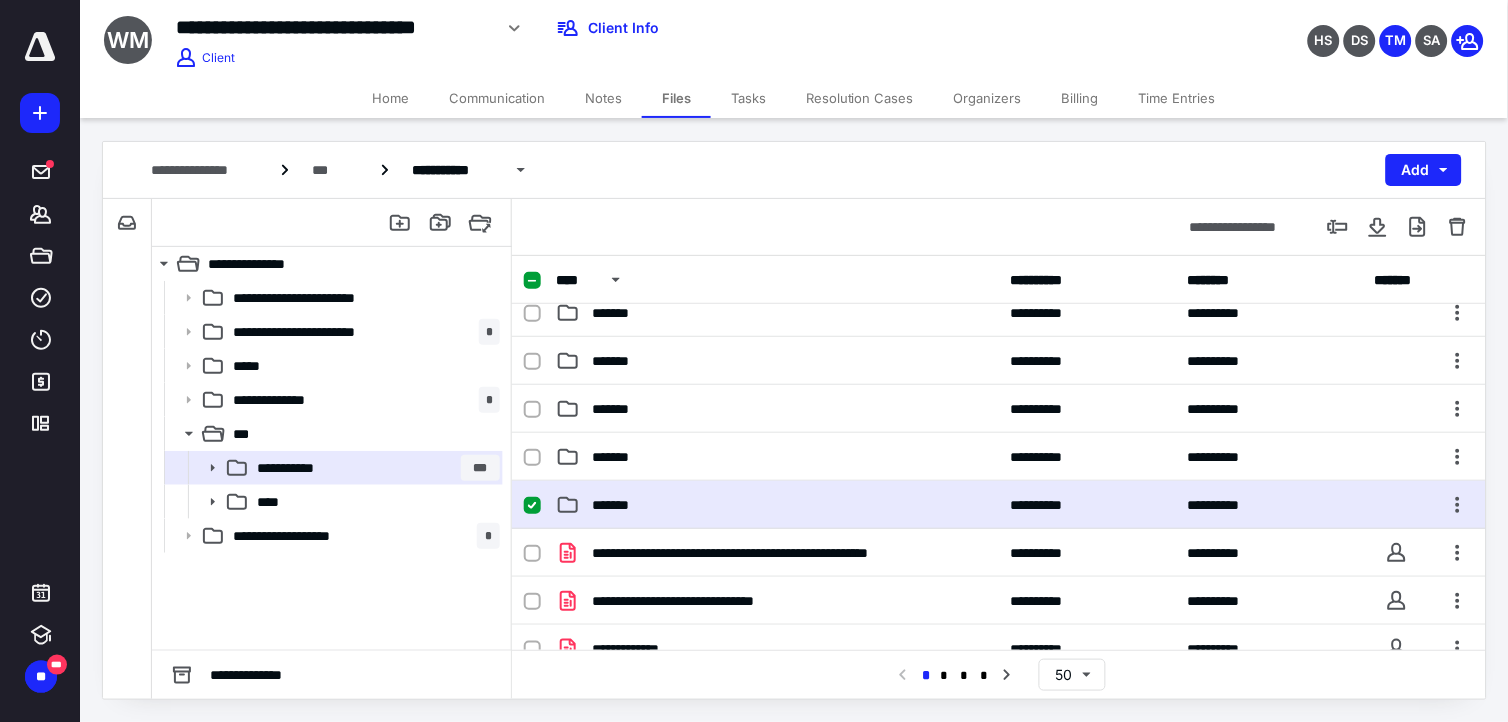 click on "*******" at bounding box center [777, 505] 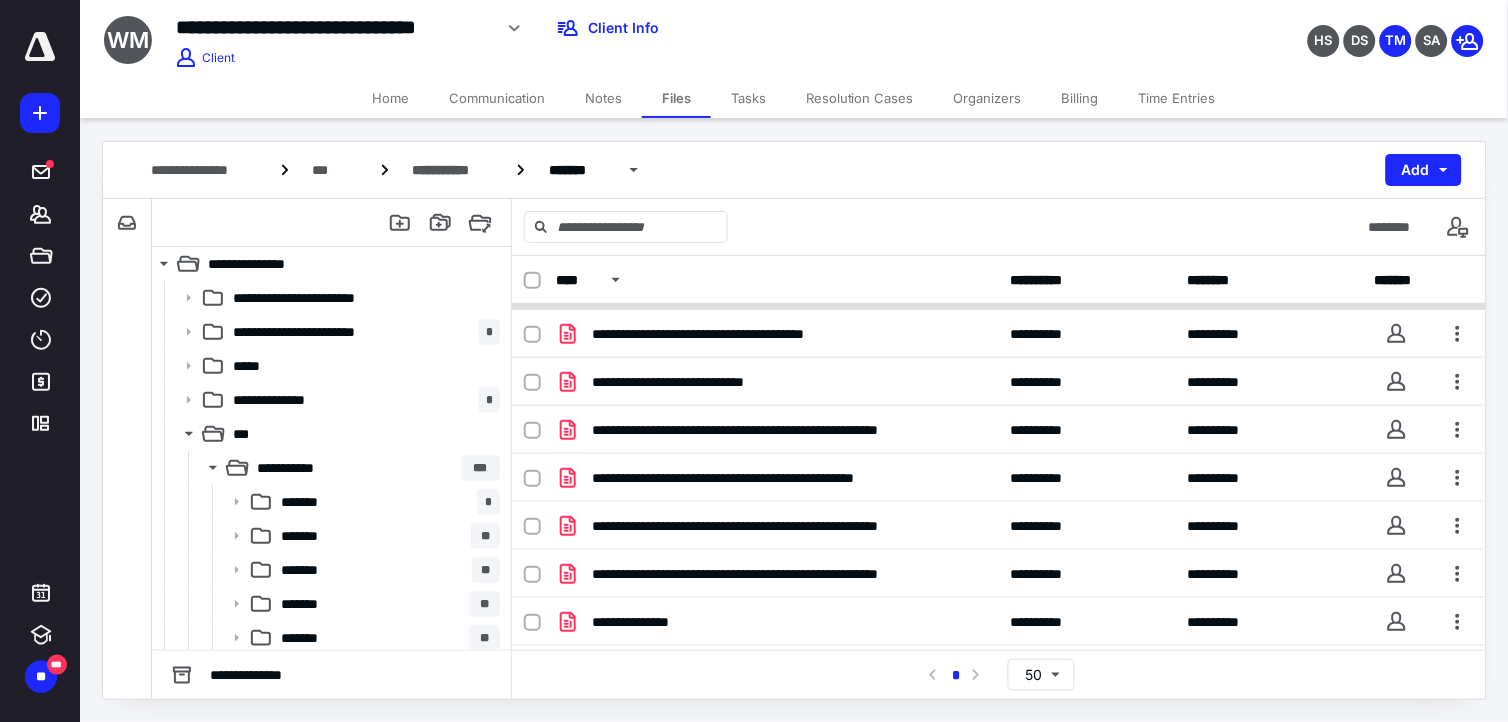 scroll, scrollTop: 712, scrollLeft: 0, axis: vertical 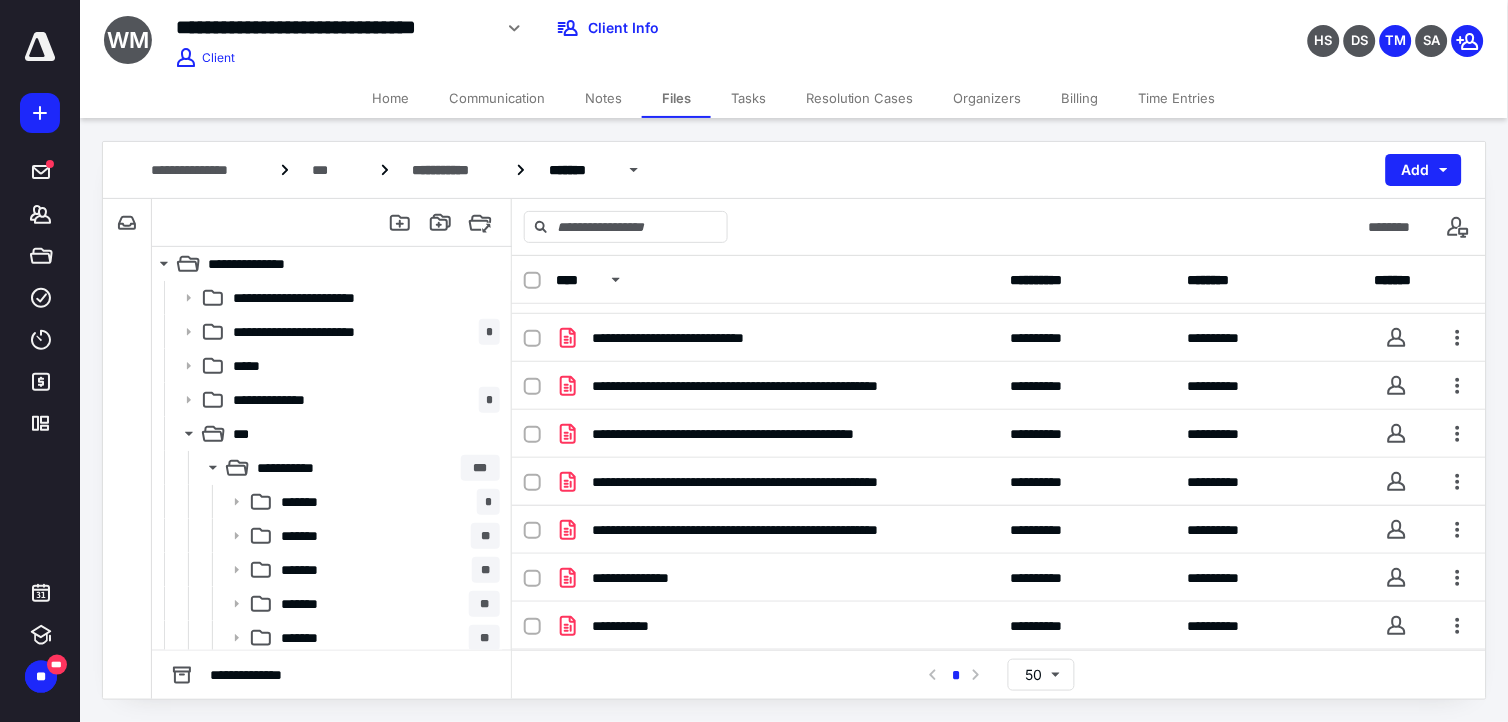 click on "**********" at bounding box center (785, 482) 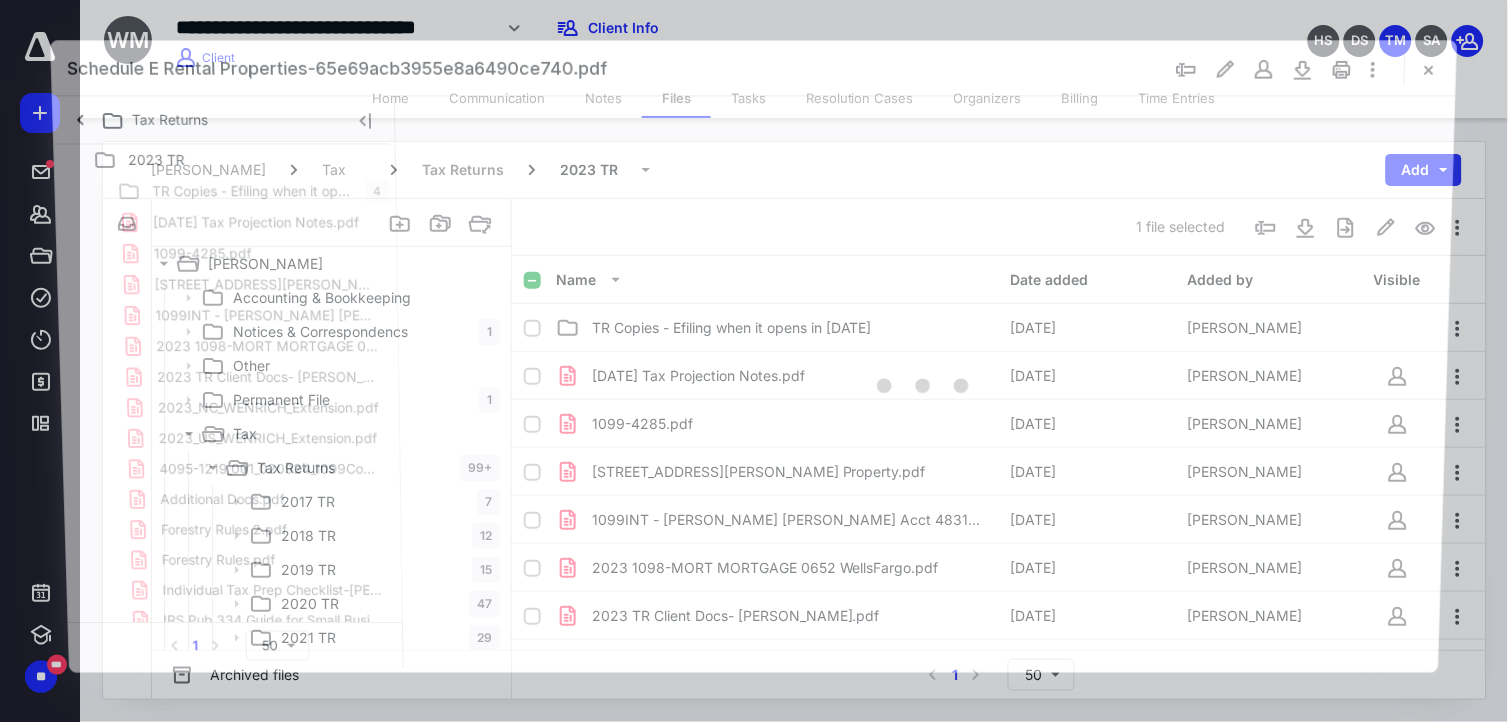 scroll, scrollTop: 712, scrollLeft: 0, axis: vertical 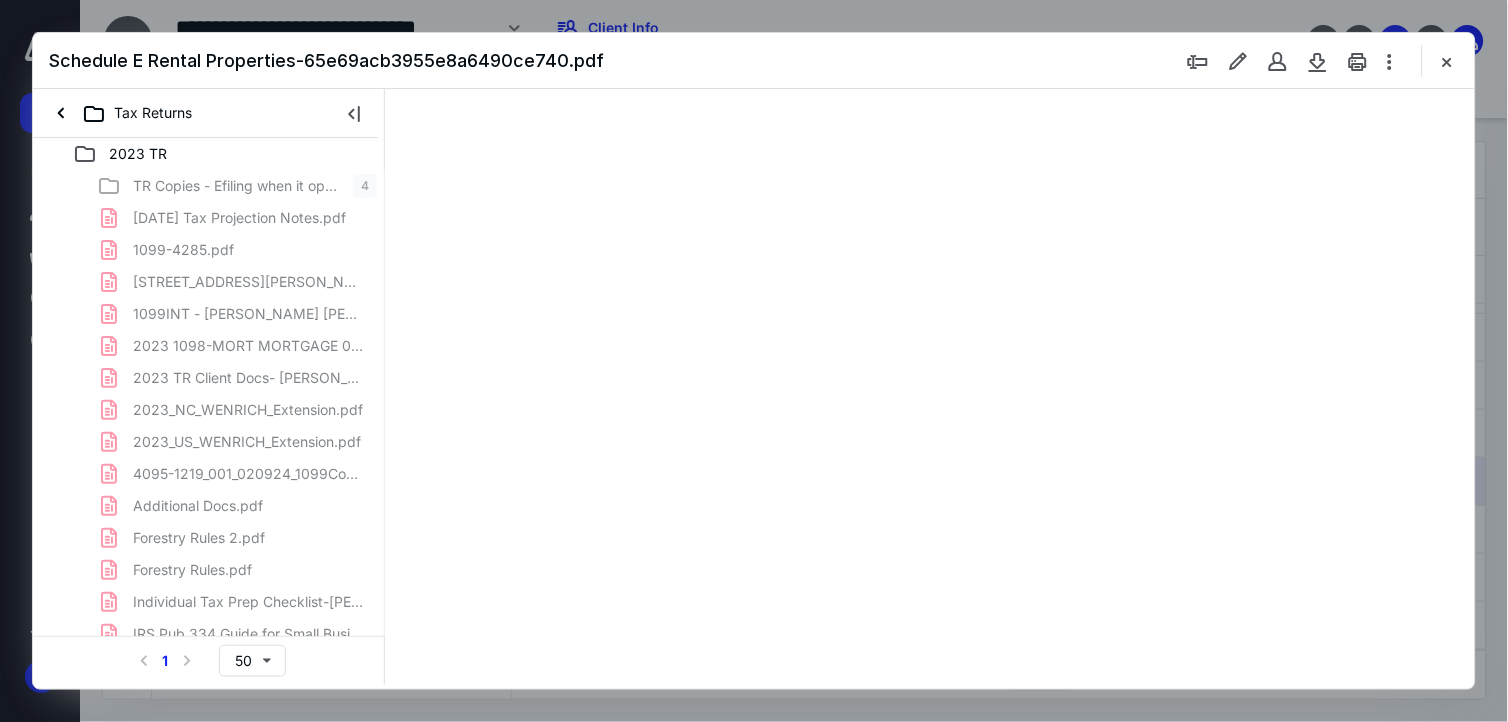 type on "180" 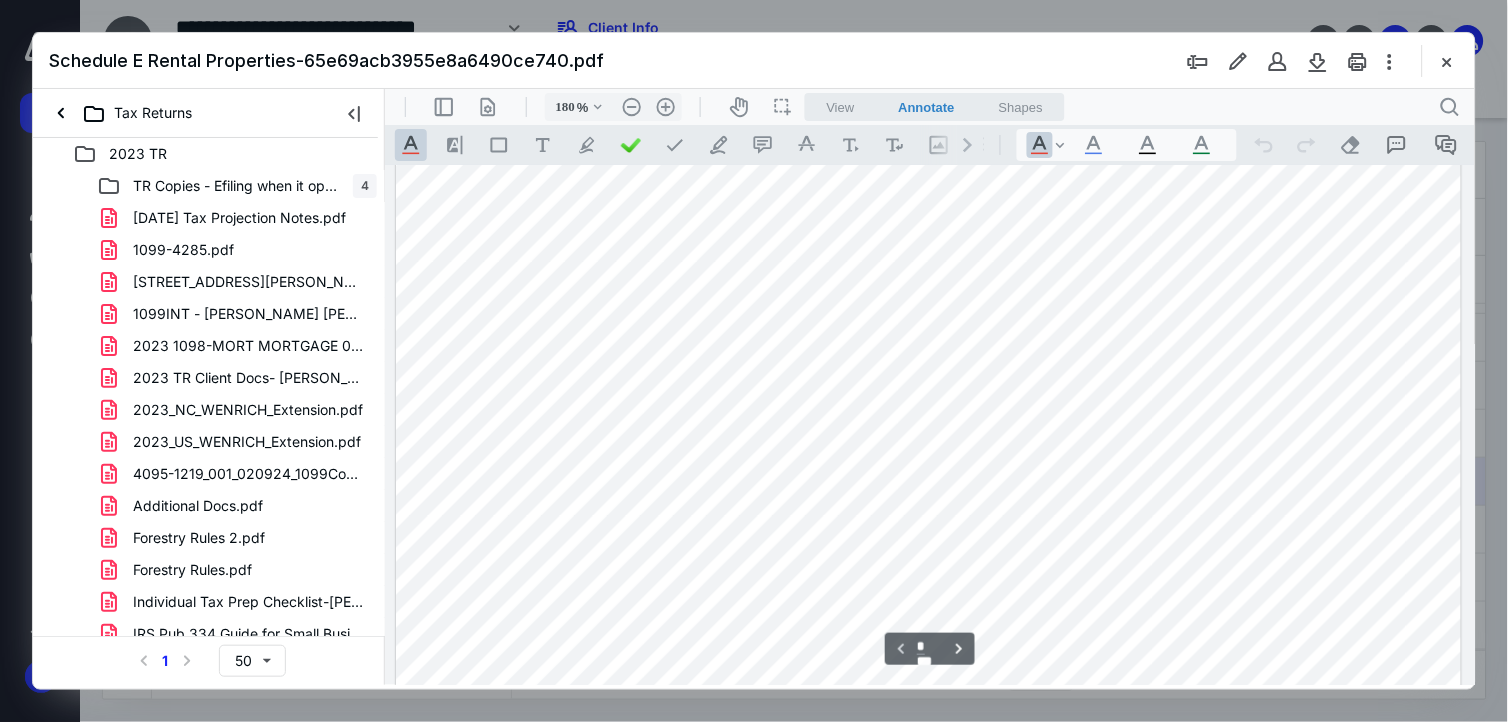 scroll, scrollTop: 1333, scrollLeft: 0, axis: vertical 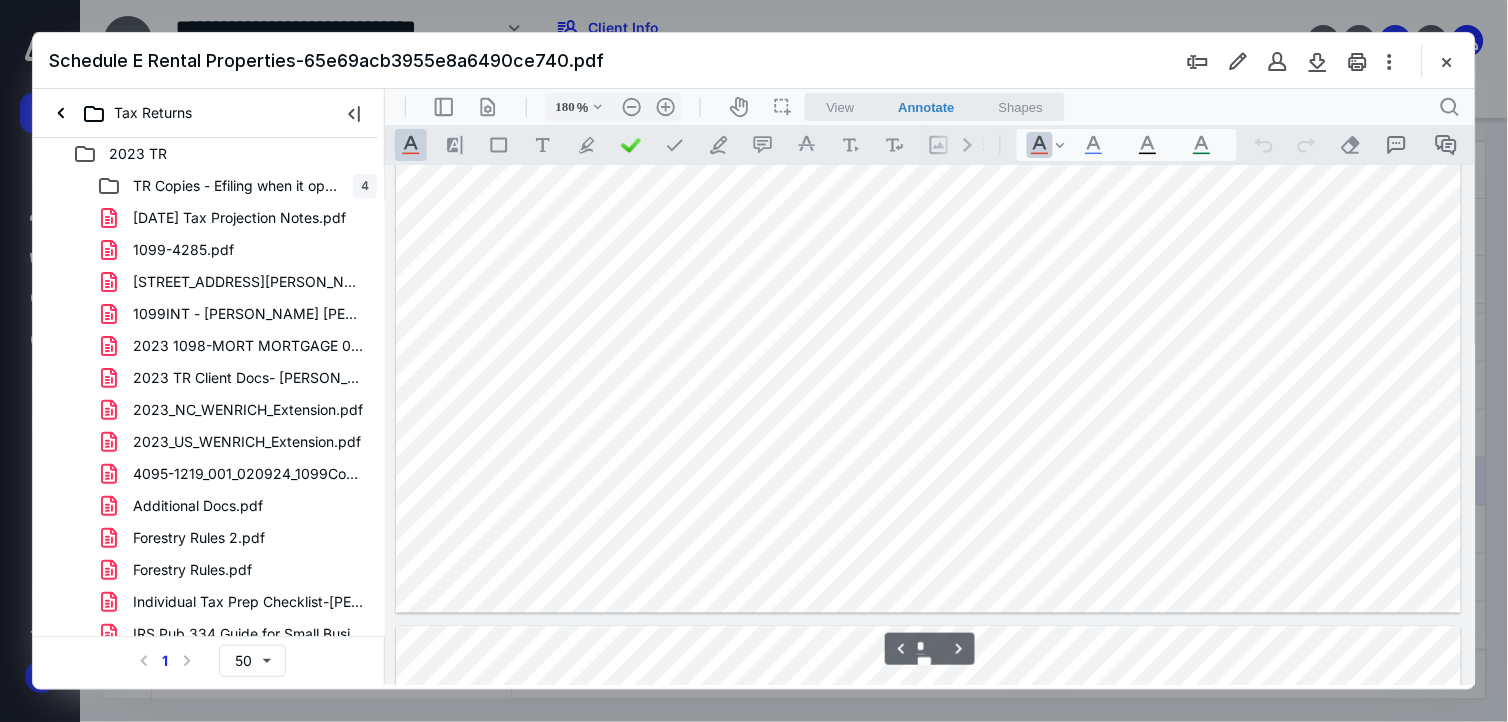 type on "*" 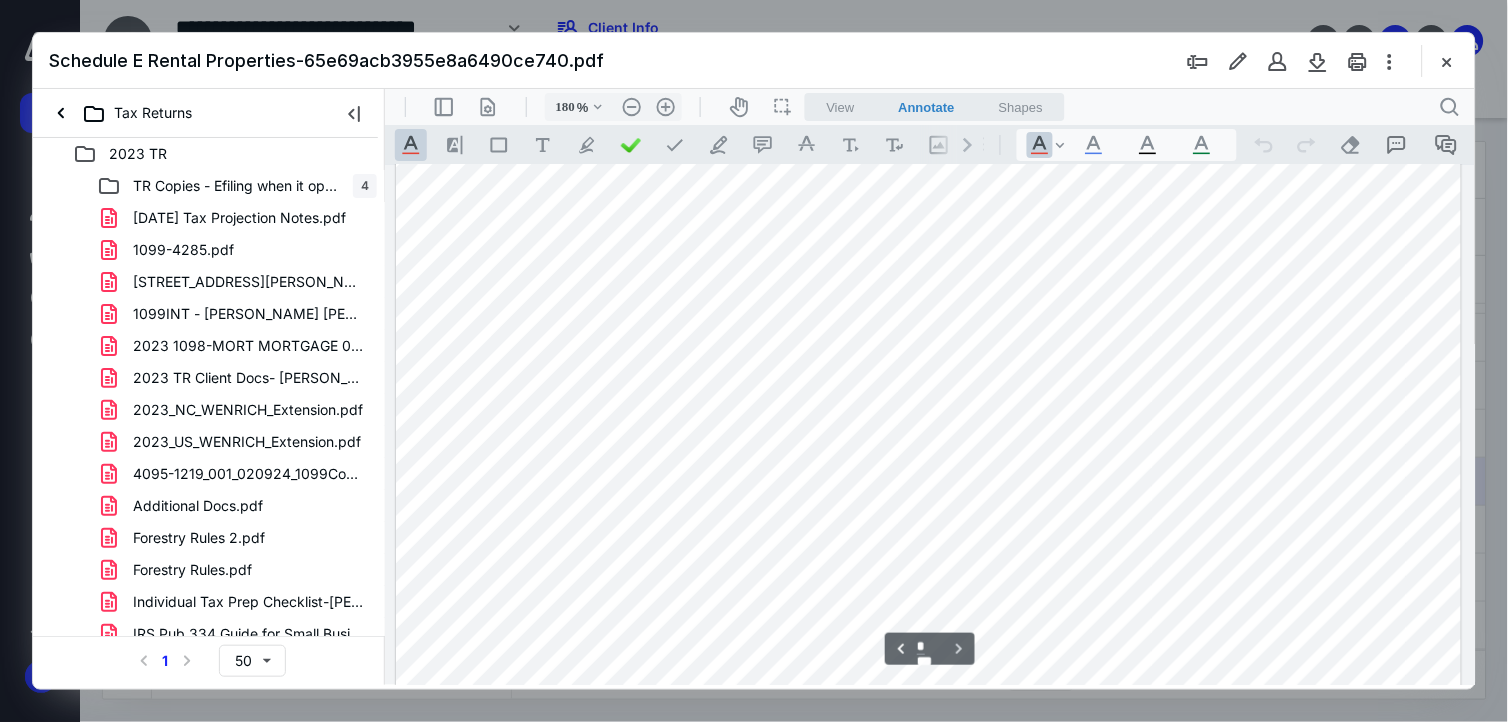 scroll, scrollTop: 5333, scrollLeft: 0, axis: vertical 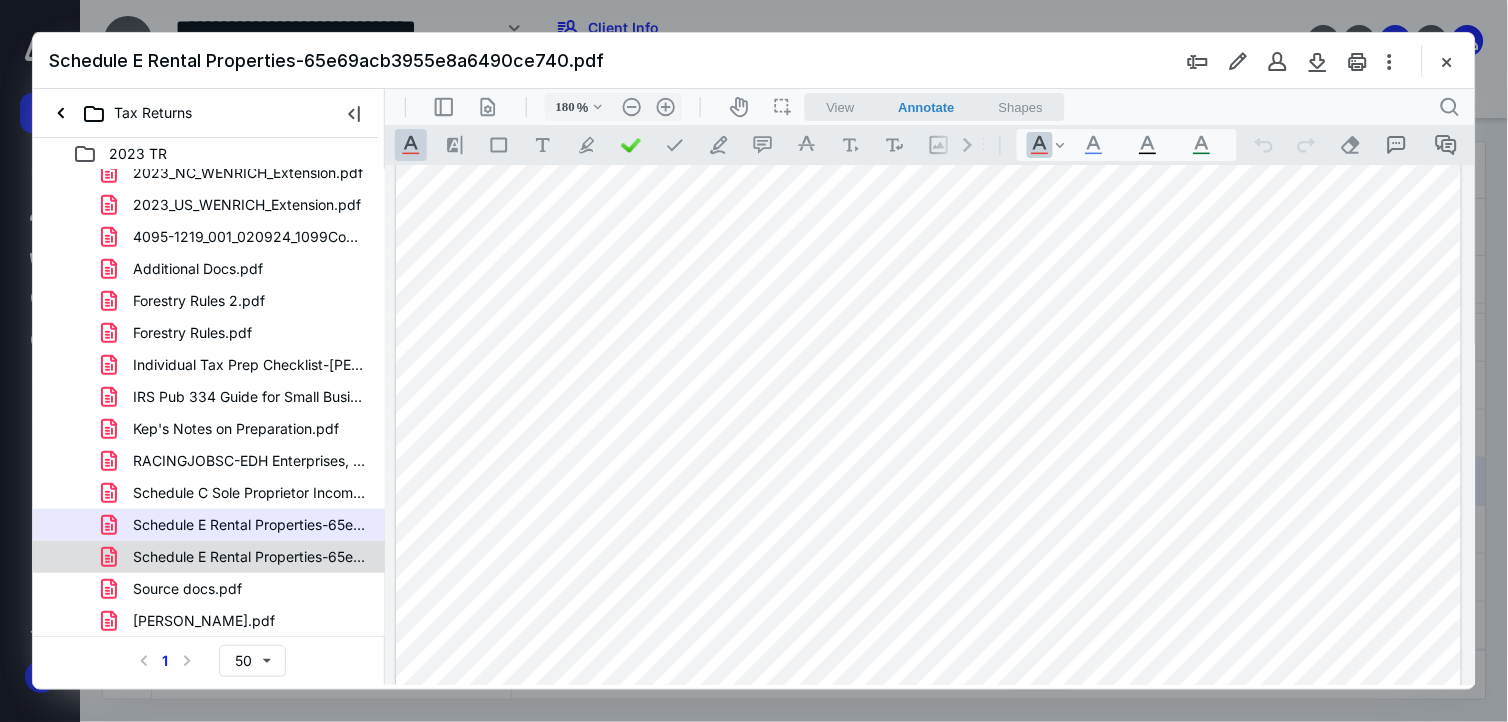 click on "Schedule E Rental Properties-65e6890d5a33b0bfdf0908d4.pdf" at bounding box center [249, 557] 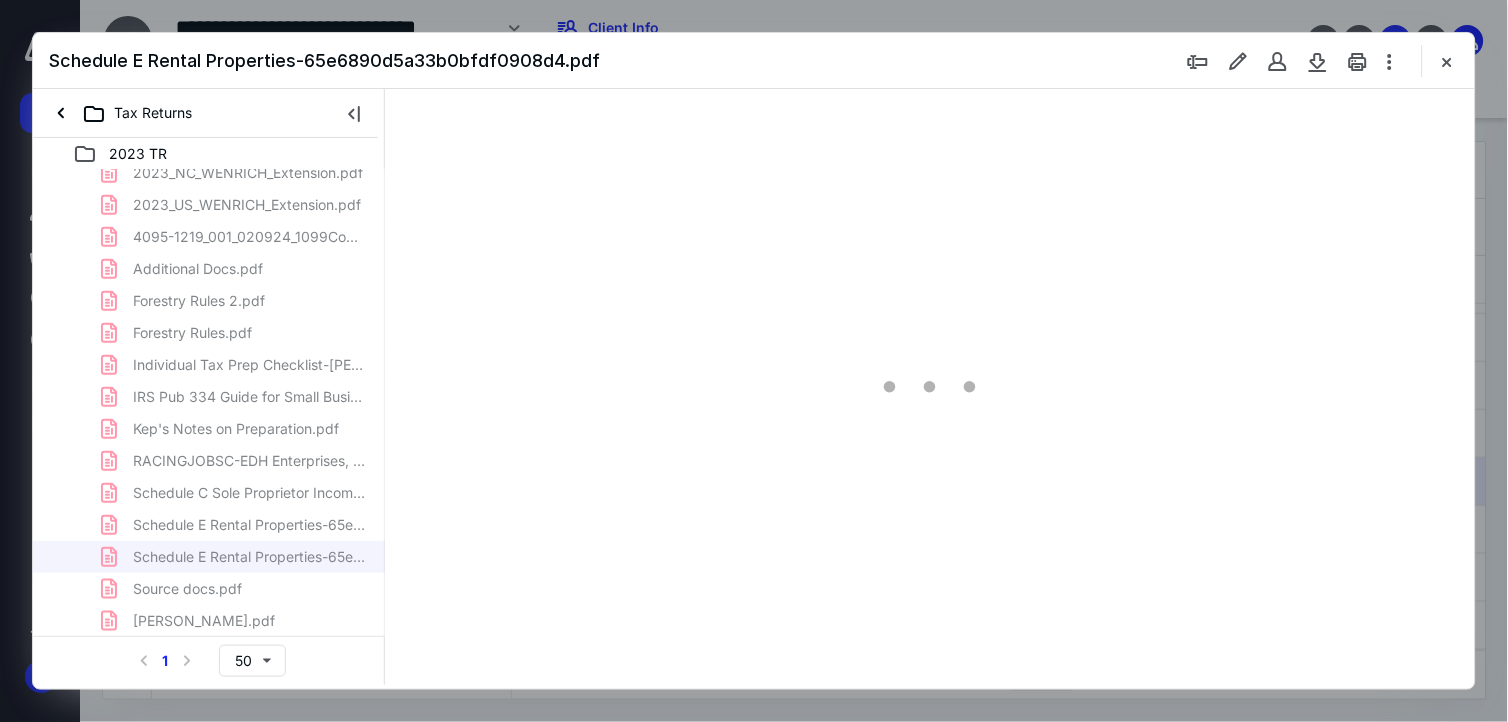 type on "180" 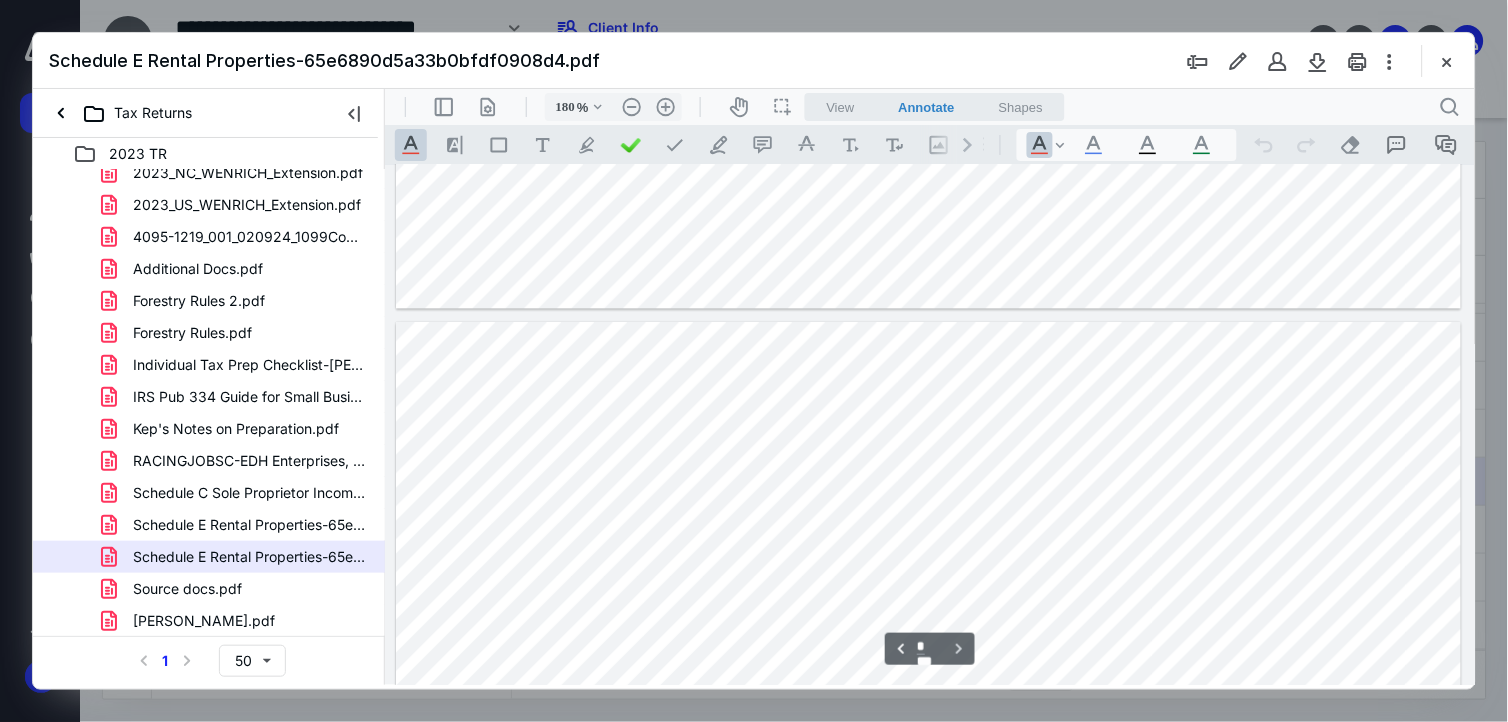 scroll, scrollTop: 3861, scrollLeft: 0, axis: vertical 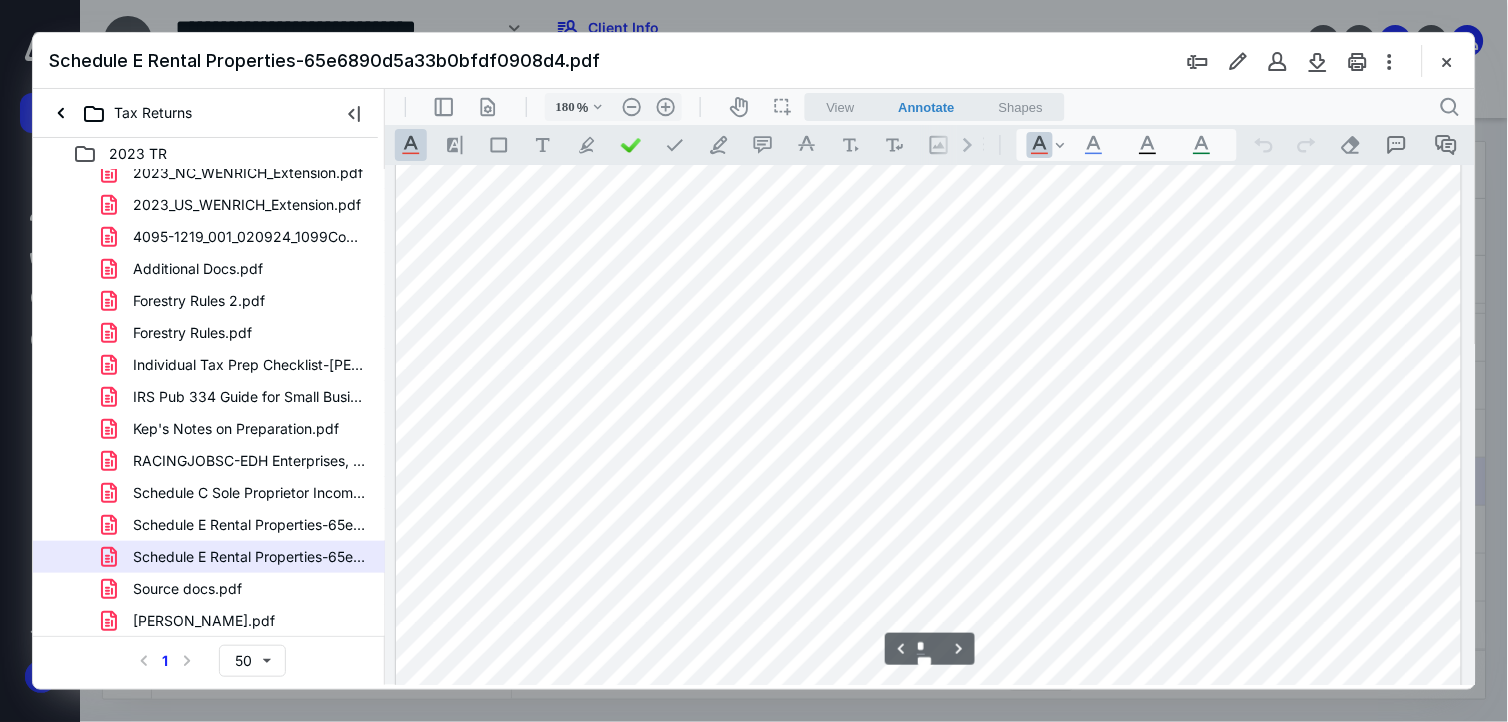type on "*" 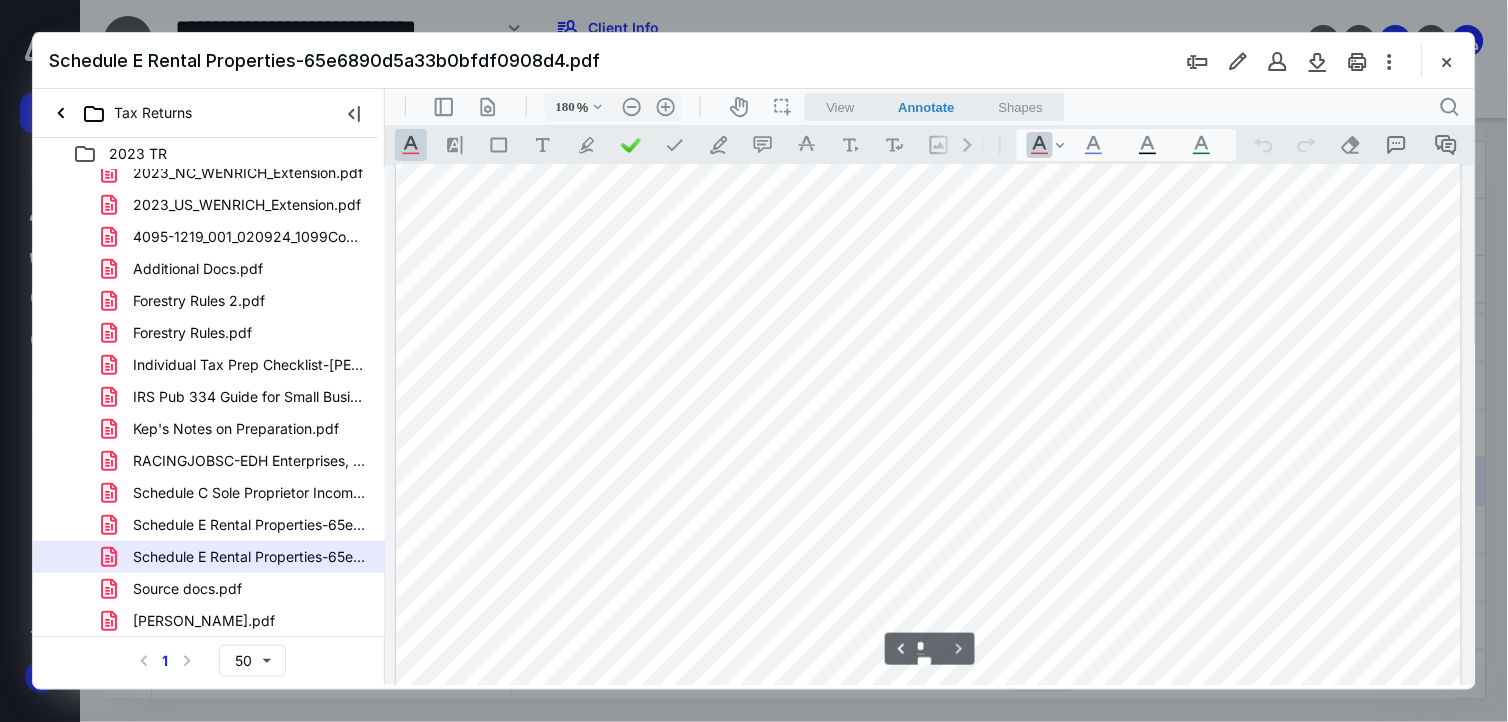 scroll, scrollTop: 5567, scrollLeft: 0, axis: vertical 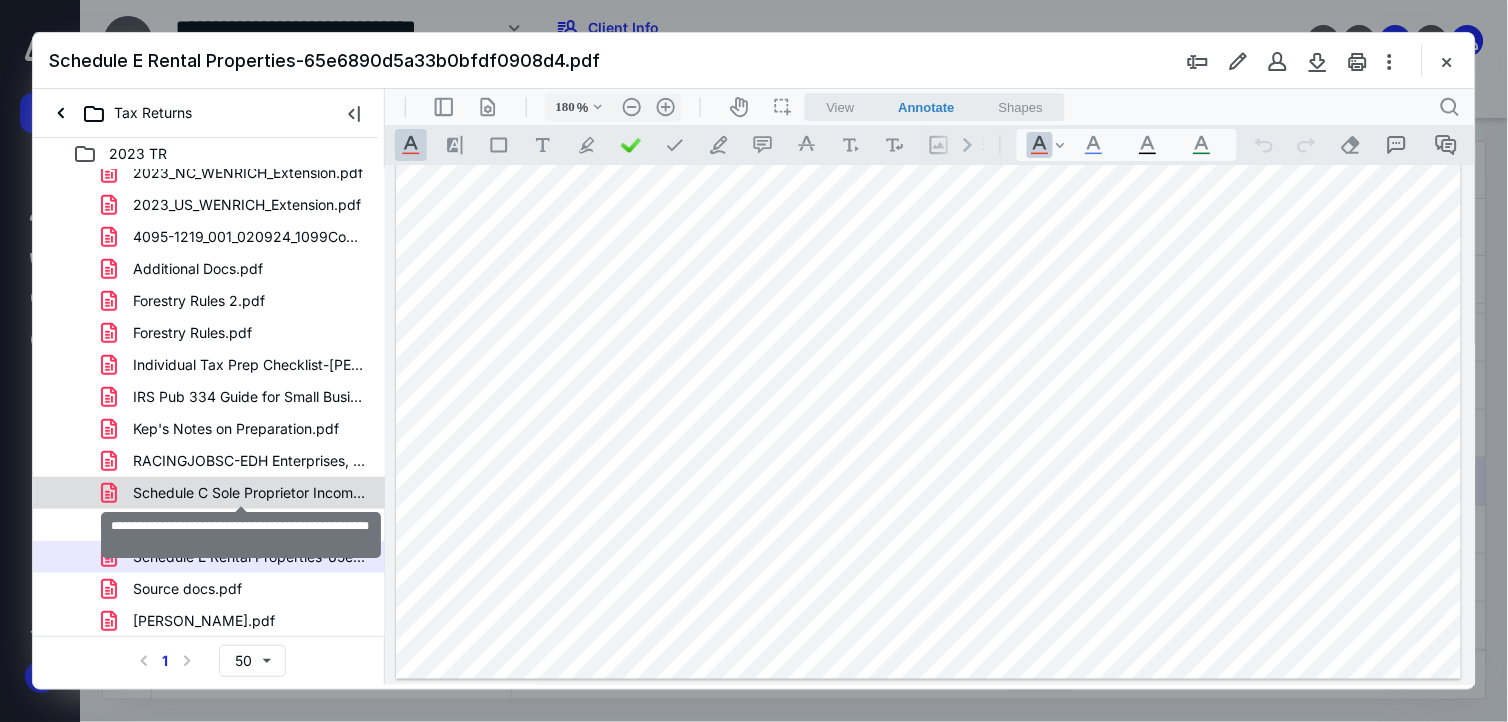 click on "Schedule C Sole Proprietor Income-EDHV ([PERSON_NAME]).pdf" at bounding box center [249, 493] 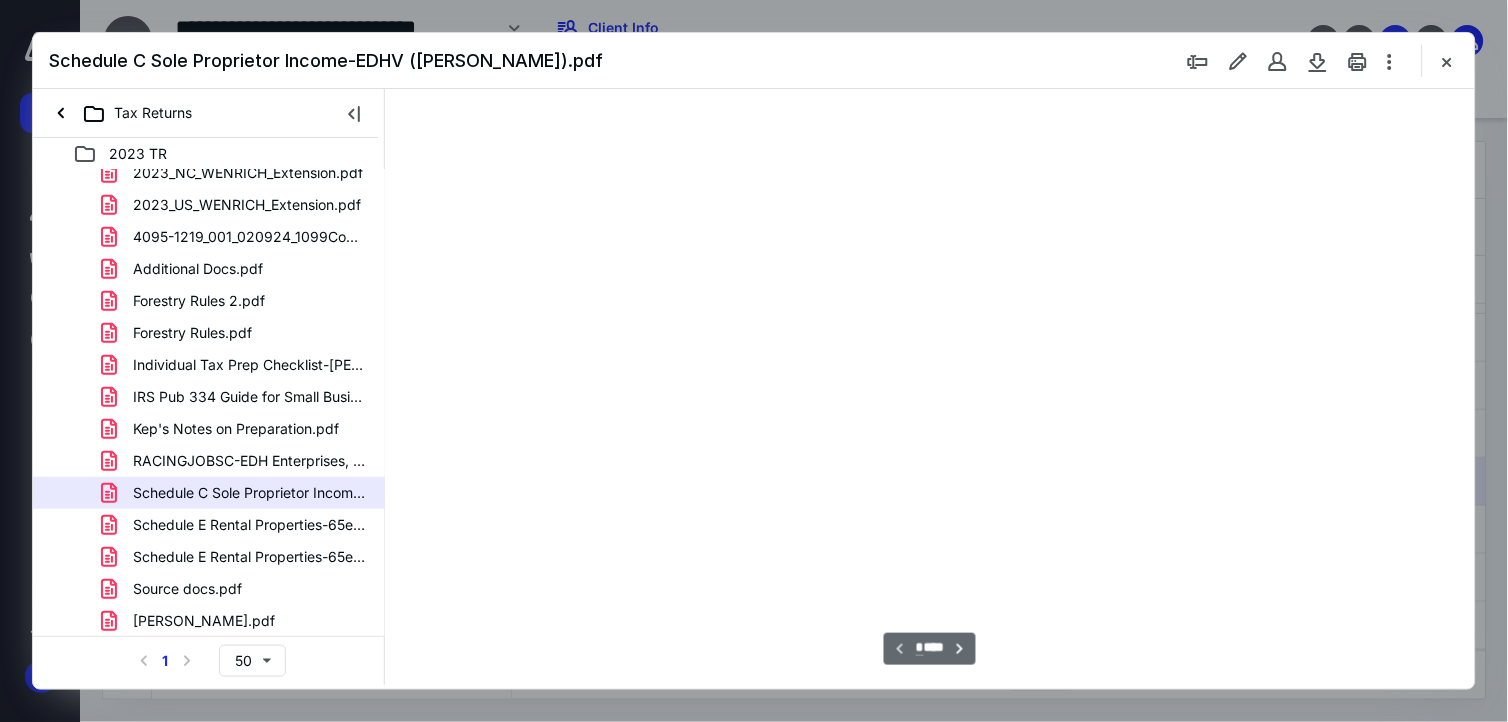 type on "180" 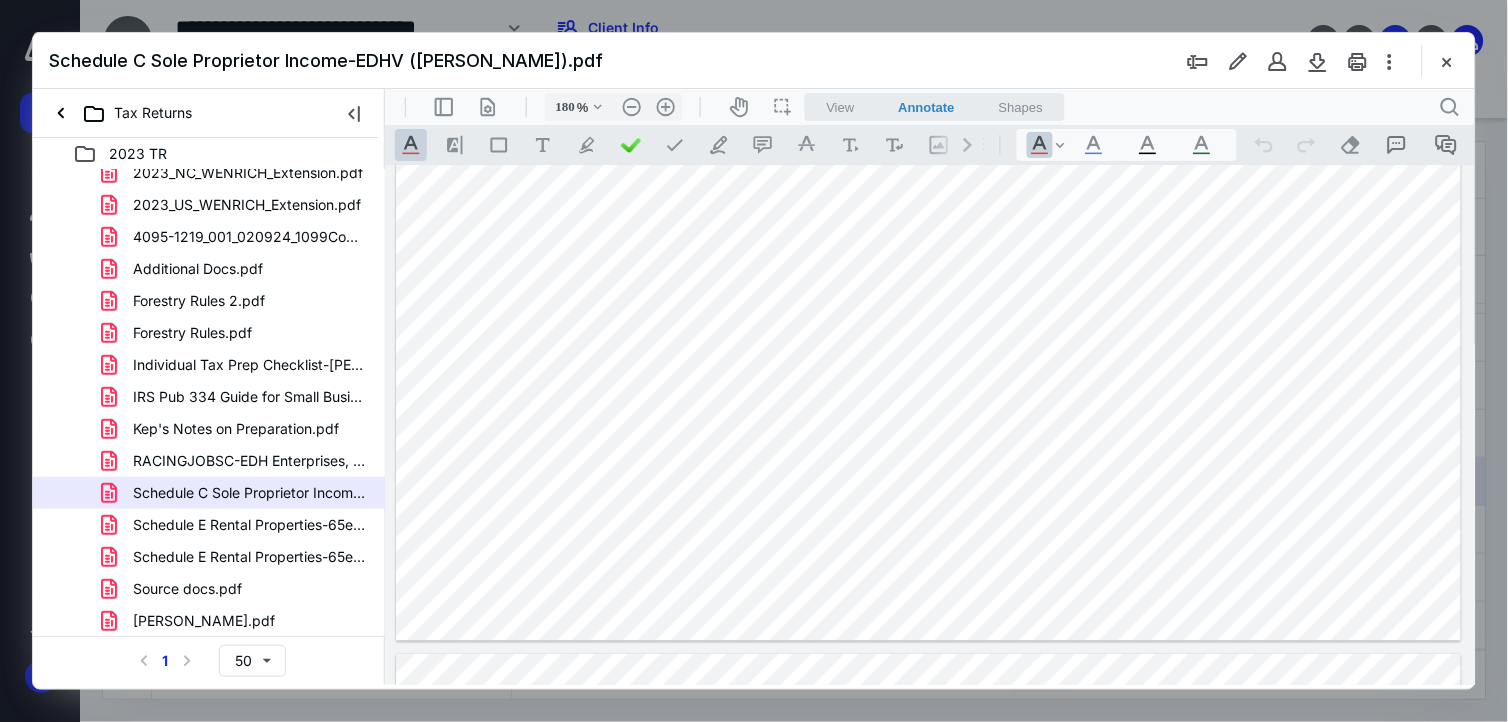 type on "*" 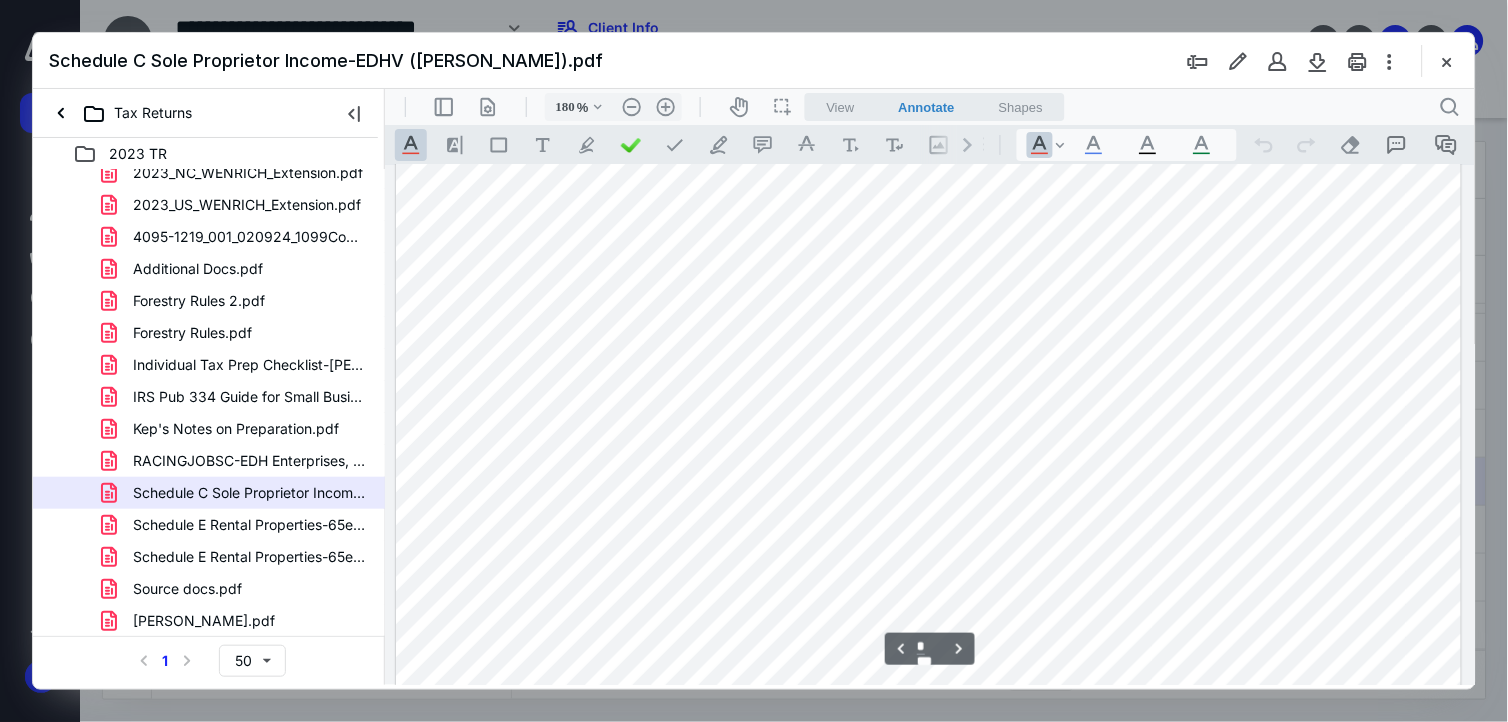 scroll, scrollTop: 5750, scrollLeft: 0, axis: vertical 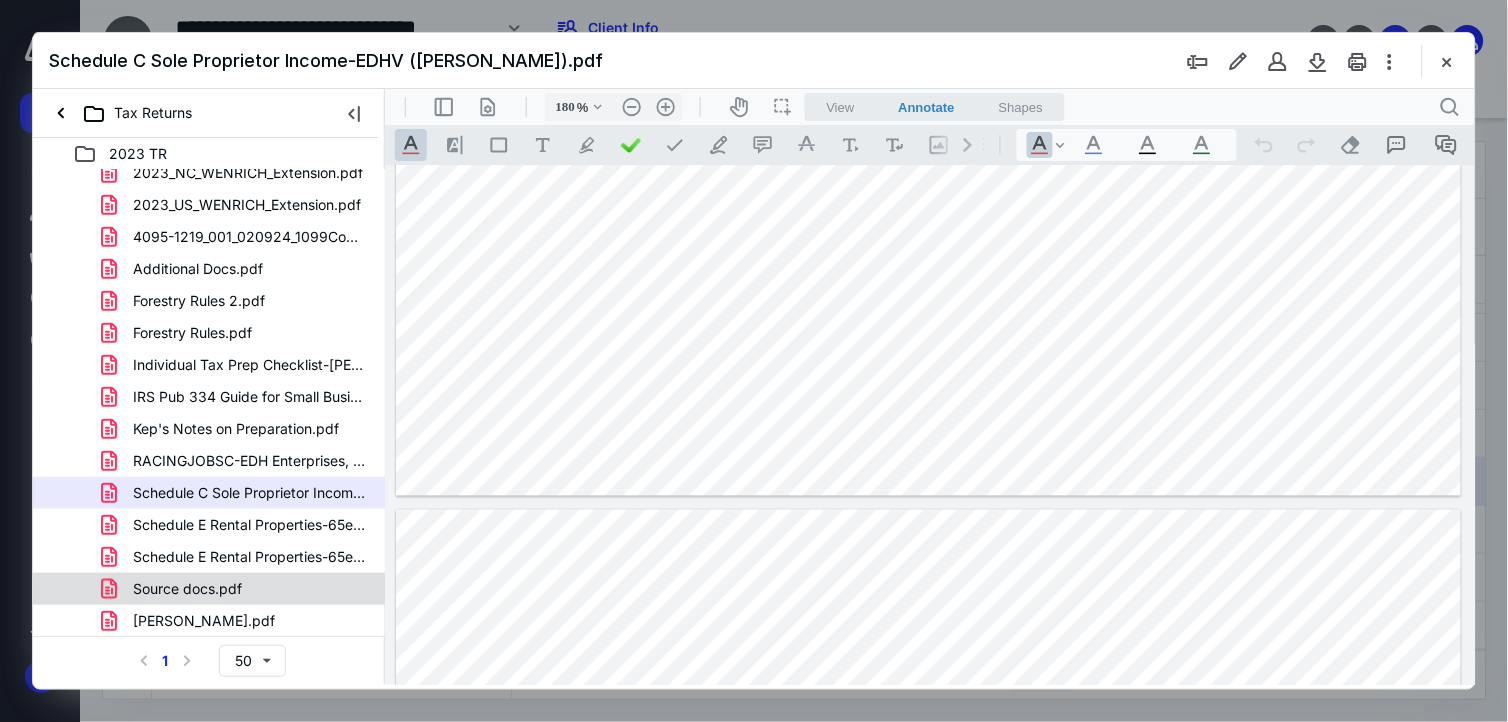 click on "Source docs.pdf" at bounding box center (209, 589) 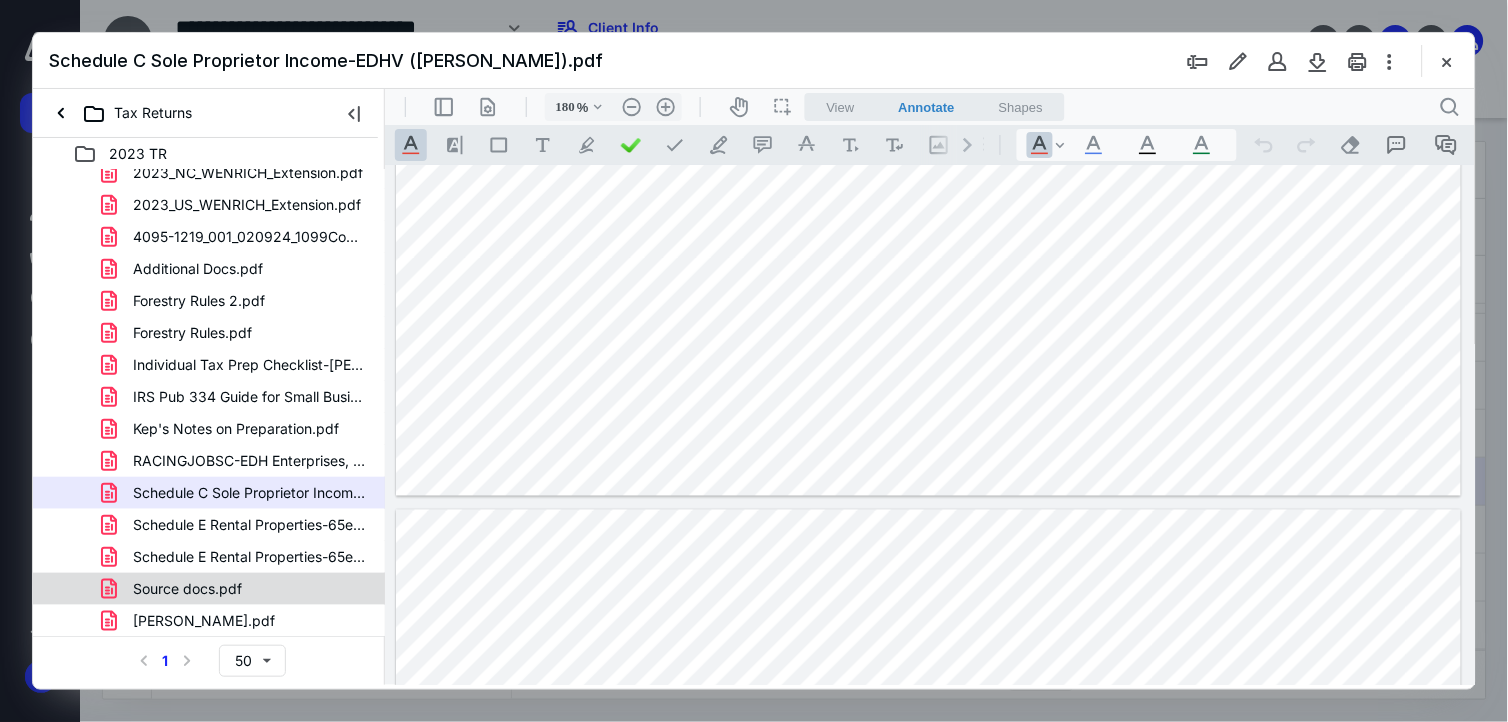 click on "TR Copies - Efiling when it opens in [DATE] 4 [DATE] Tax Projection Notes.pdf 1099-4285.pdf 1099-S [PERSON_NAME][GEOGRAPHIC_DATA] Ch Rd Richfield [GEOGRAPHIC_DATA] Property.pdf 1099INT - [PERSON_NAME] [PERSON_NAME] Acct 4831-1978.pdf 2023 1098-MORT MORTGAGE 0652 WellsFargo.pdf 2023 TR Client Docs- [PERSON_NAME].pdf 2023_NC_WENRICH_Extension.pdf 2023_US_WENRICH_Extension.pdf 4095-1219_001_020924_1099Composite.pdf Additional Docs.pdf Forestry Rules 2.pdf Forestry Rules.pdf Individual Tax Prep Checklist-[PERSON_NAME].pdf IRS Pub 334 Guide for Small Businesses.pdf Kep's Notes on Preparation.pdf RACINGJOBSC-EDH Enterprises, LLC-2023ArchiveK1Package.pdf Schedule C Sole Proprietor Income-EDHV ([PERSON_NAME]).pdf Schedule E Rental Properties-65e69acb3955e8a6490ce740.pdf Schedule E Rental Properties-65e6890d5a33b0bfdf0908d4.pdf Source docs.pdf [PERSON_NAME].pdf" at bounding box center (209, 285) 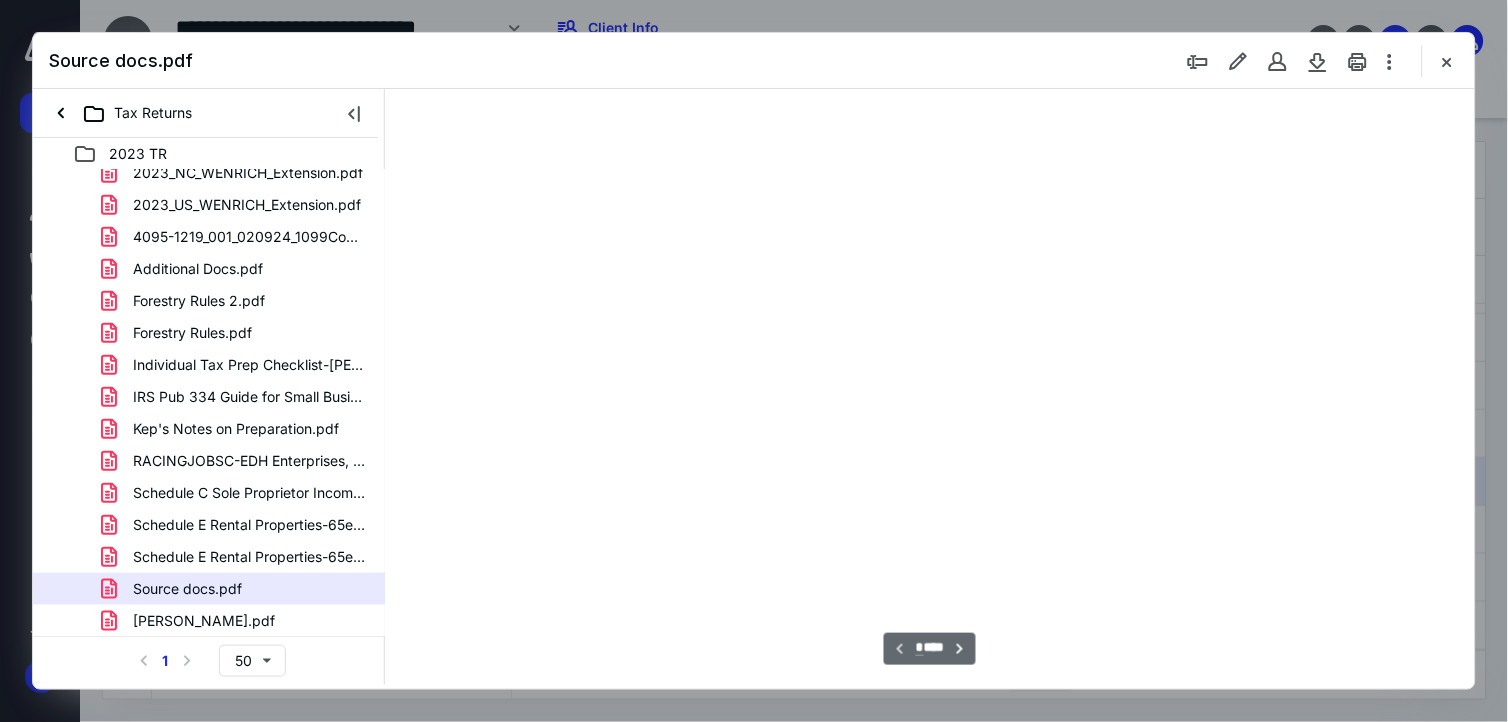 type on "175" 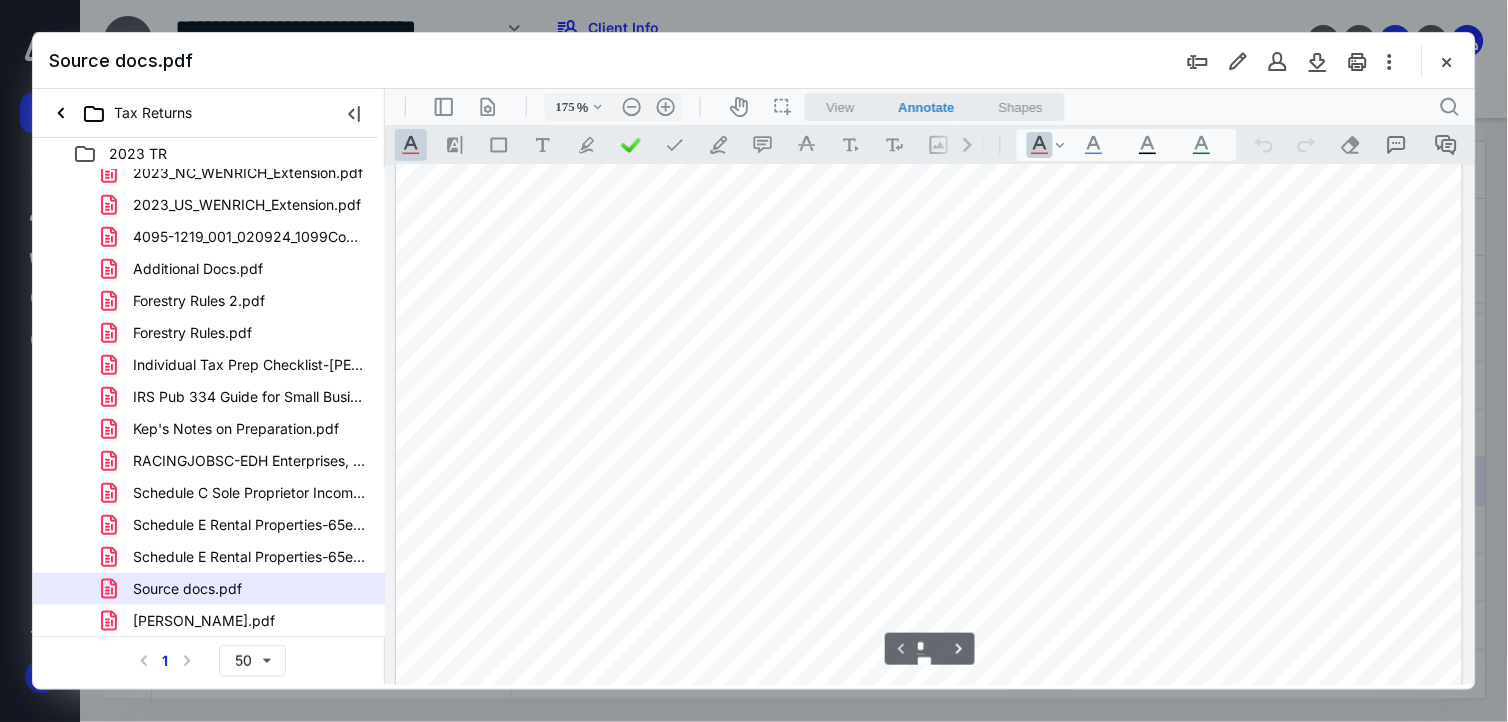click at bounding box center (928, 778) 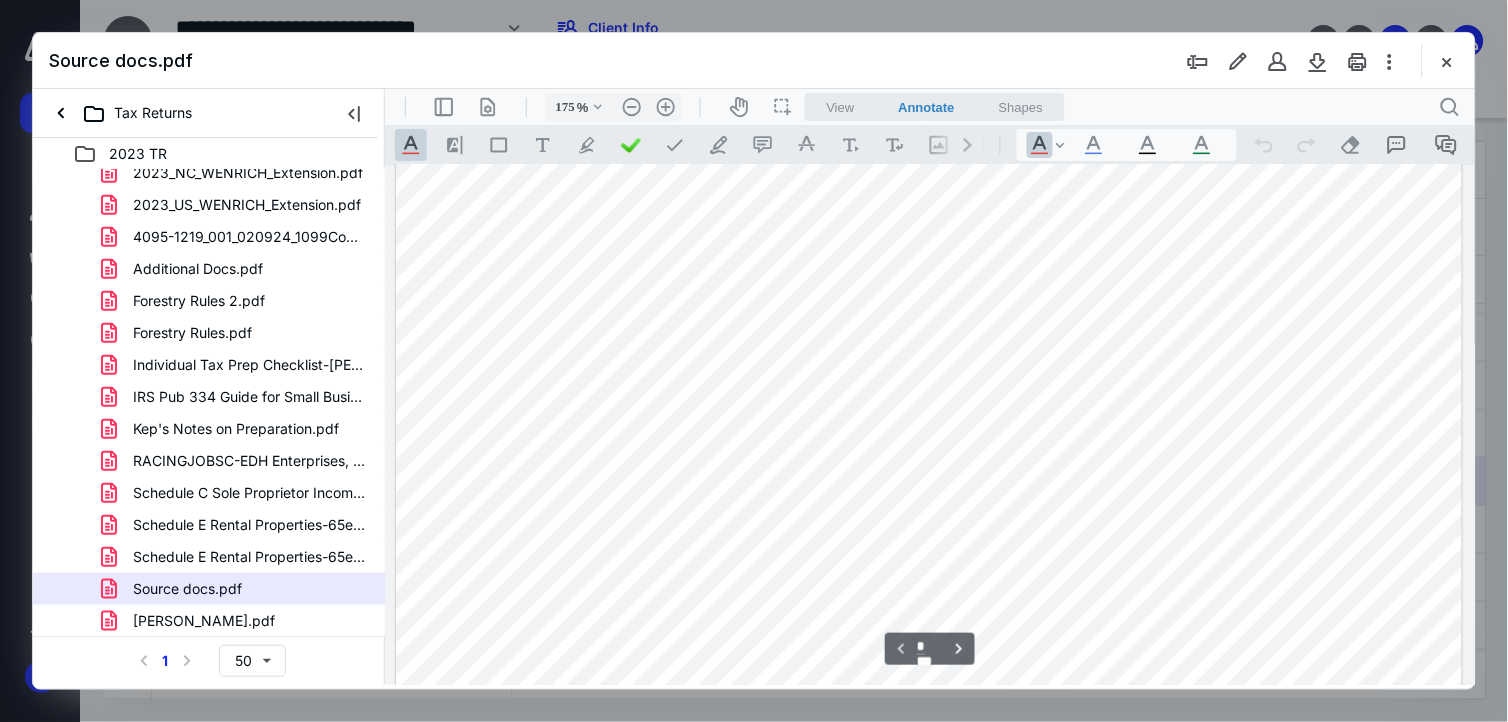 scroll, scrollTop: 0, scrollLeft: 0, axis: both 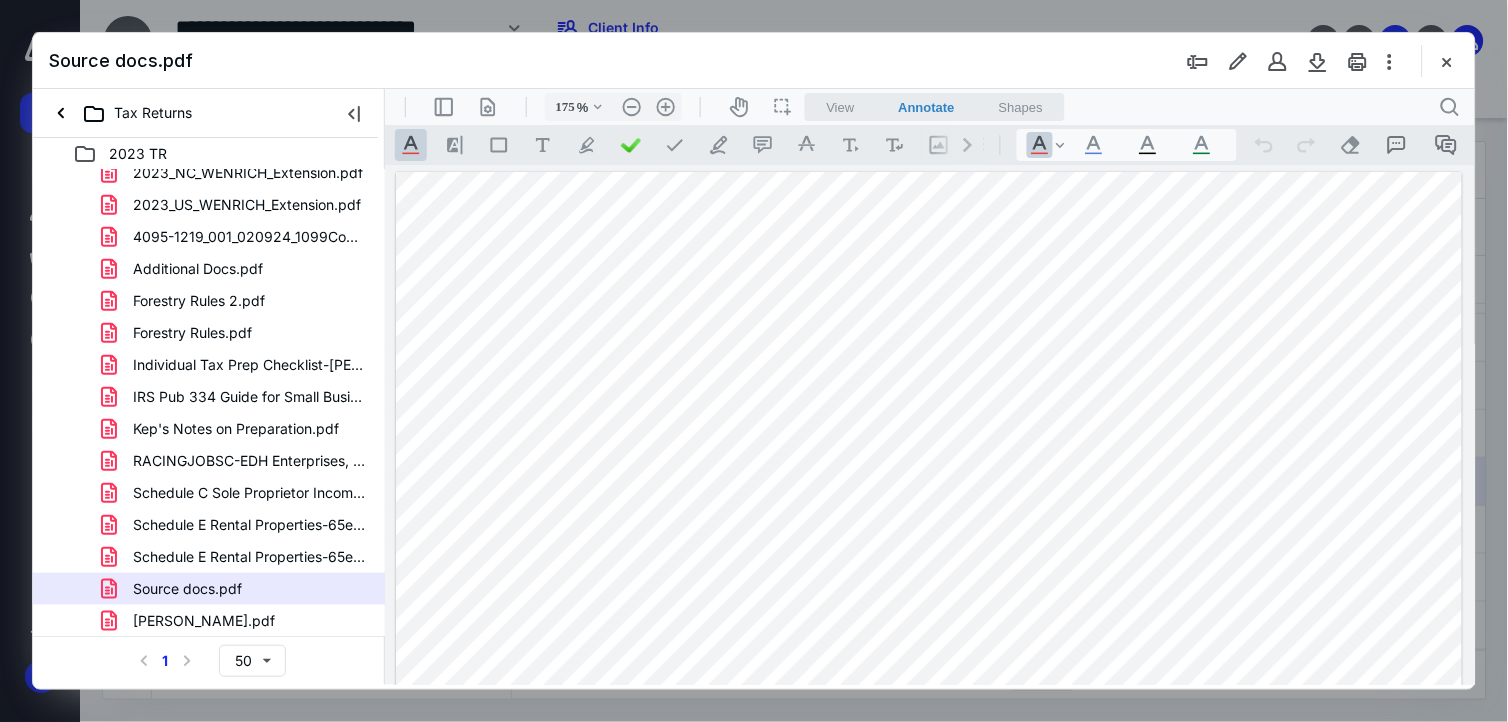 click at bounding box center [928, 861] 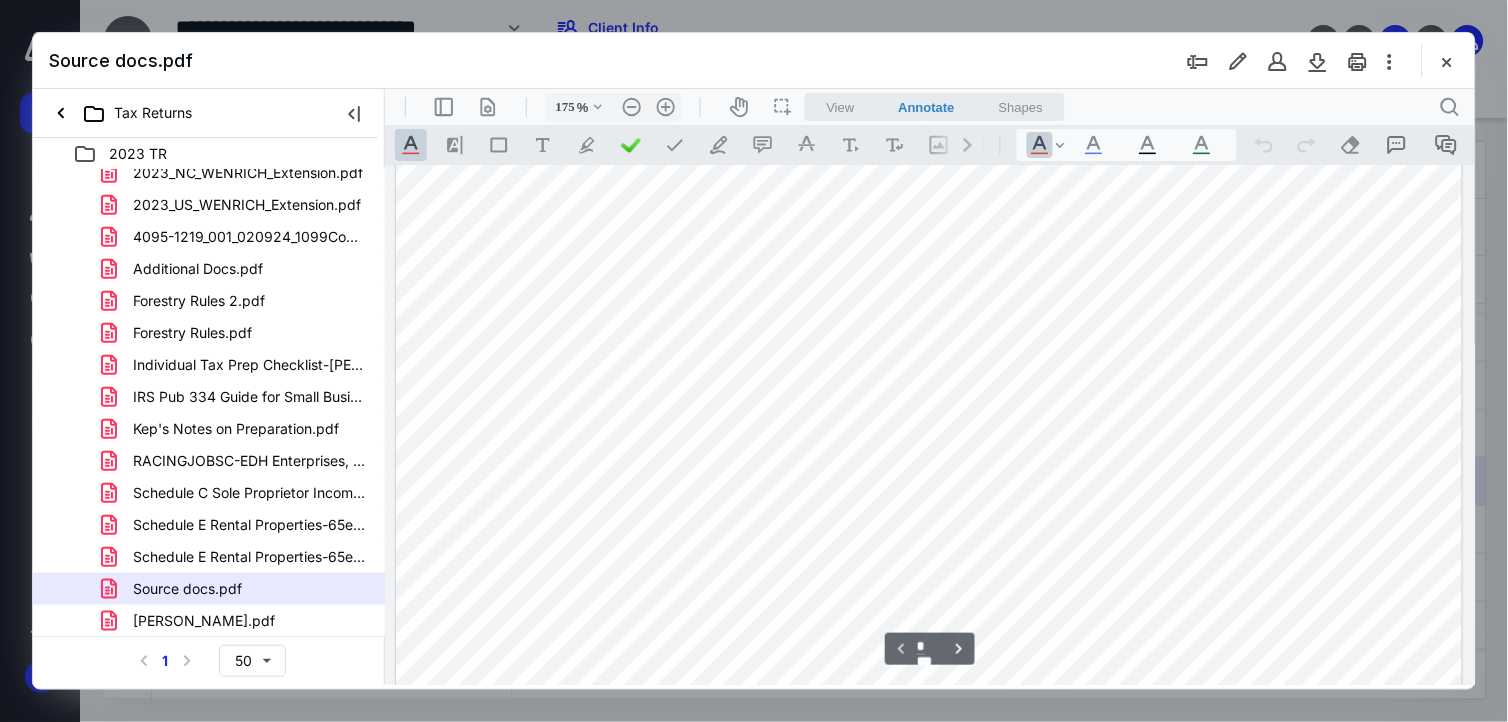 scroll, scrollTop: 1333, scrollLeft: 0, axis: vertical 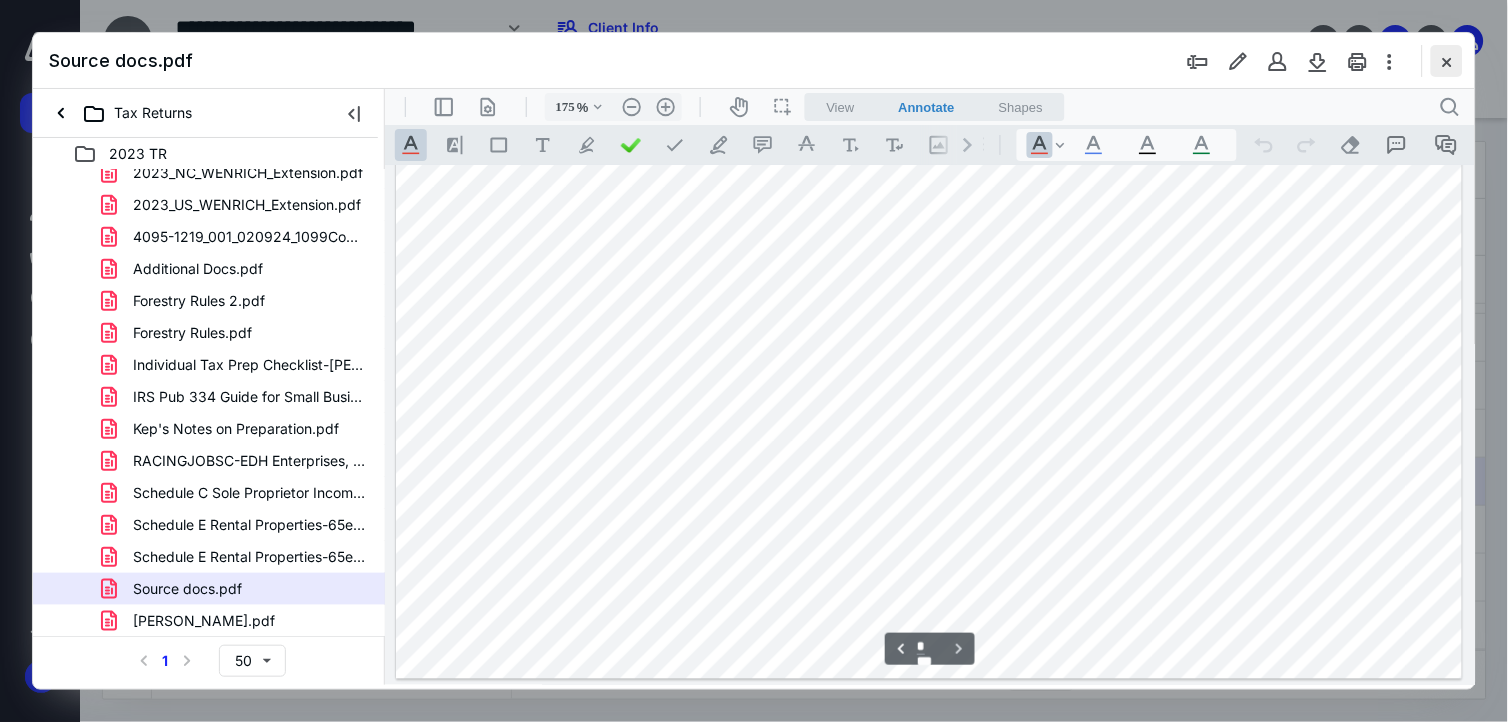 click at bounding box center (1447, 61) 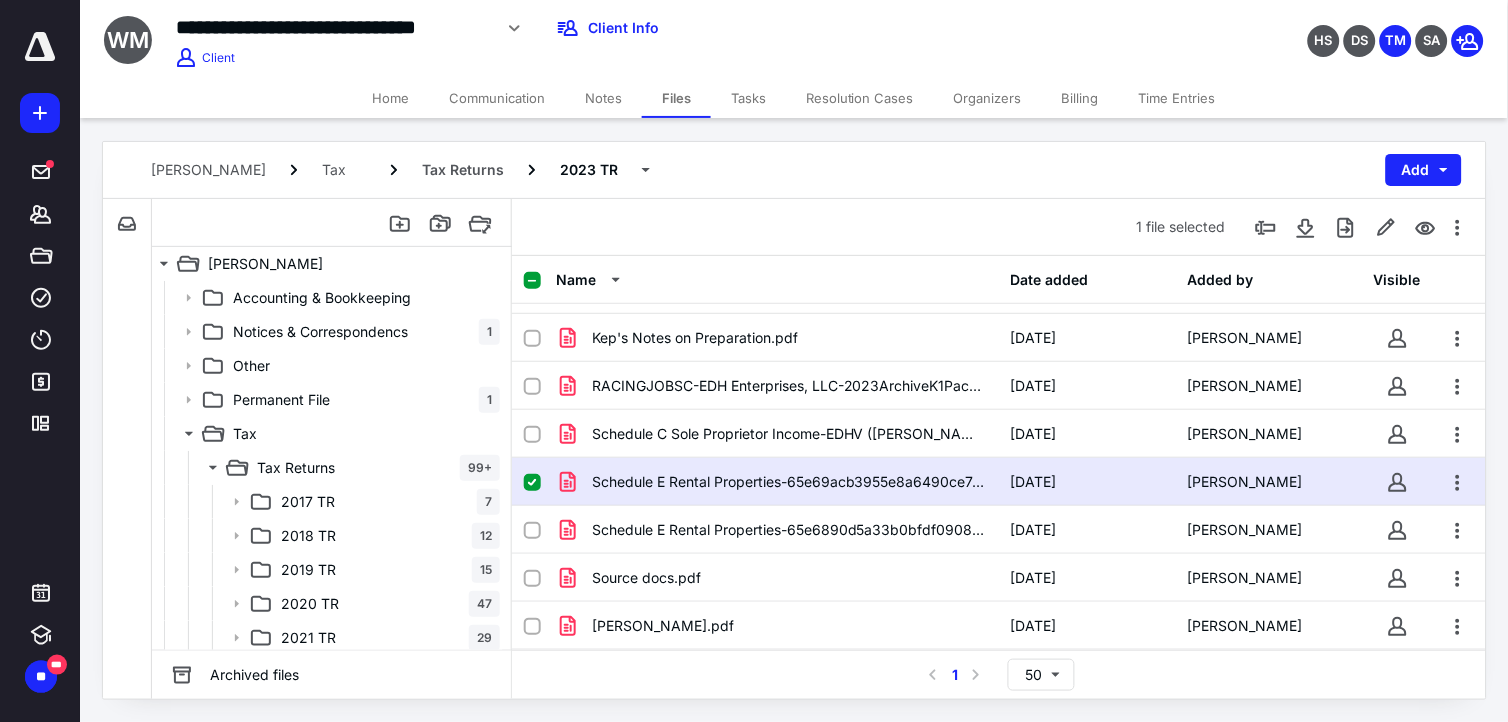 click at bounding box center (532, 483) 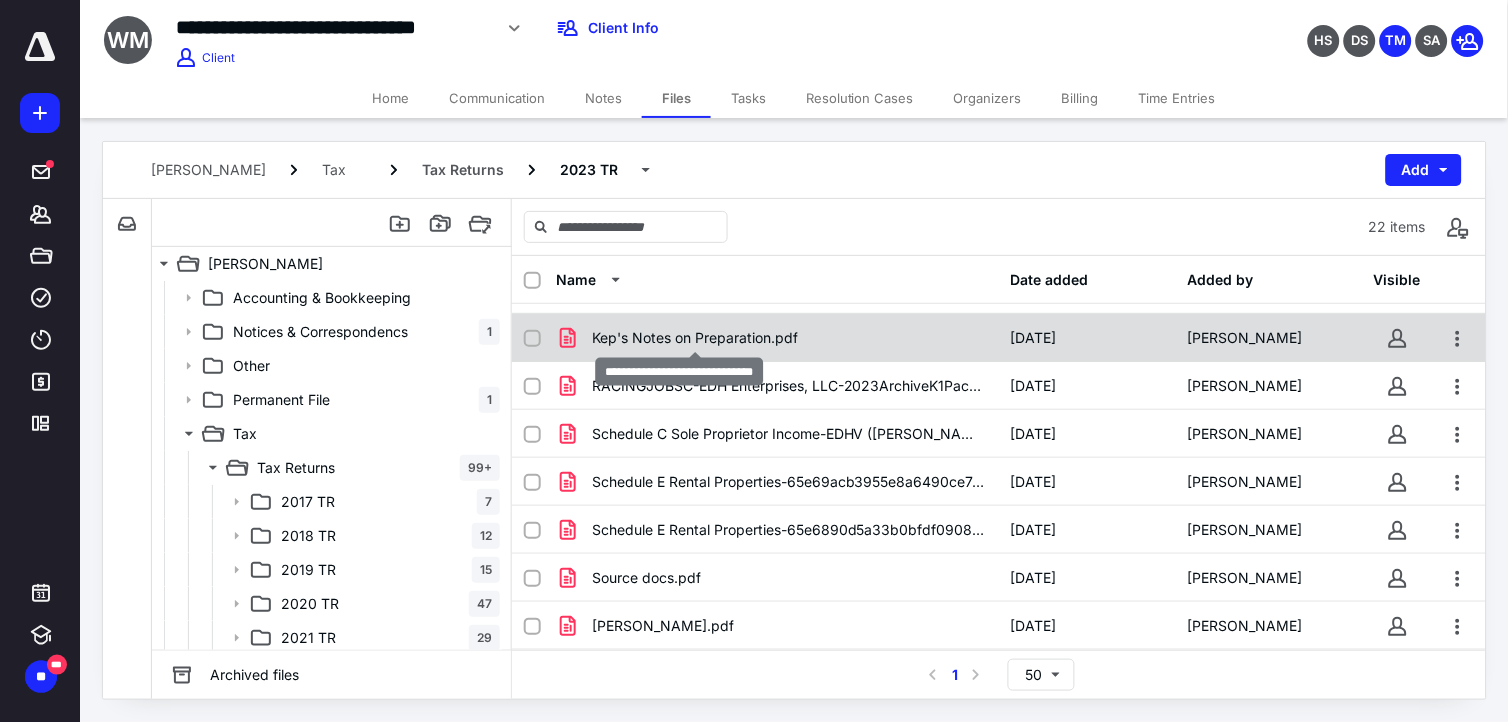 click on "Kep's Notes on Preparation.pdf" at bounding box center (695, 338) 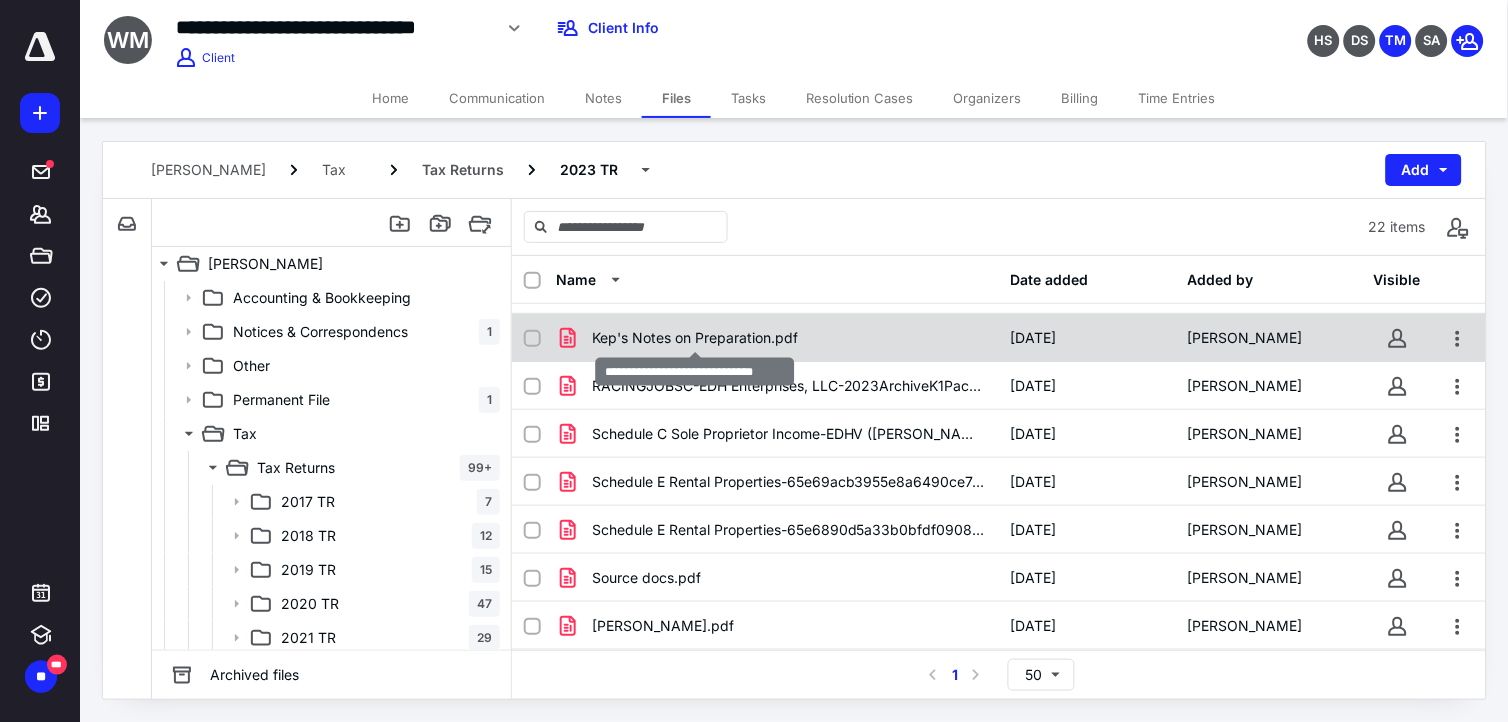 click on "Kep's Notes on Preparation.pdf" at bounding box center [695, 338] 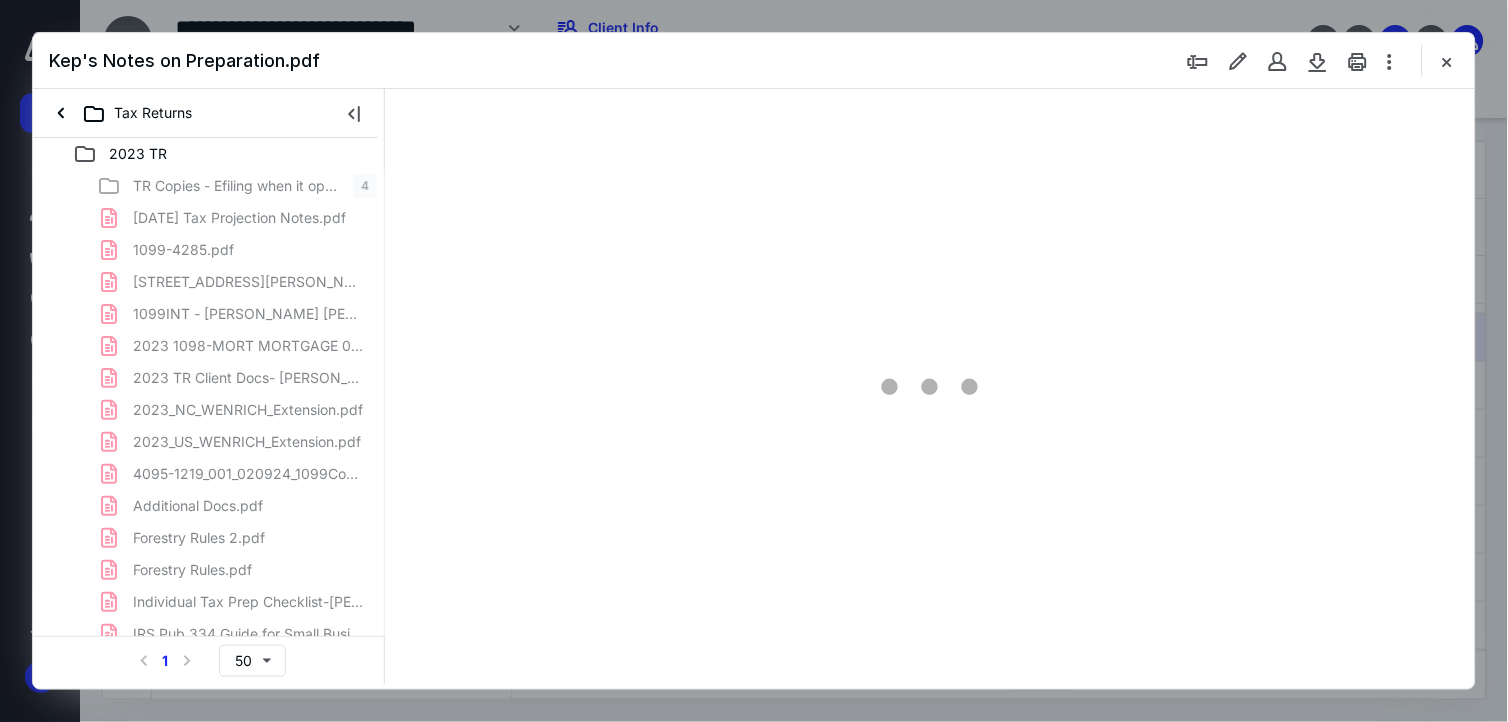 scroll, scrollTop: 0, scrollLeft: 0, axis: both 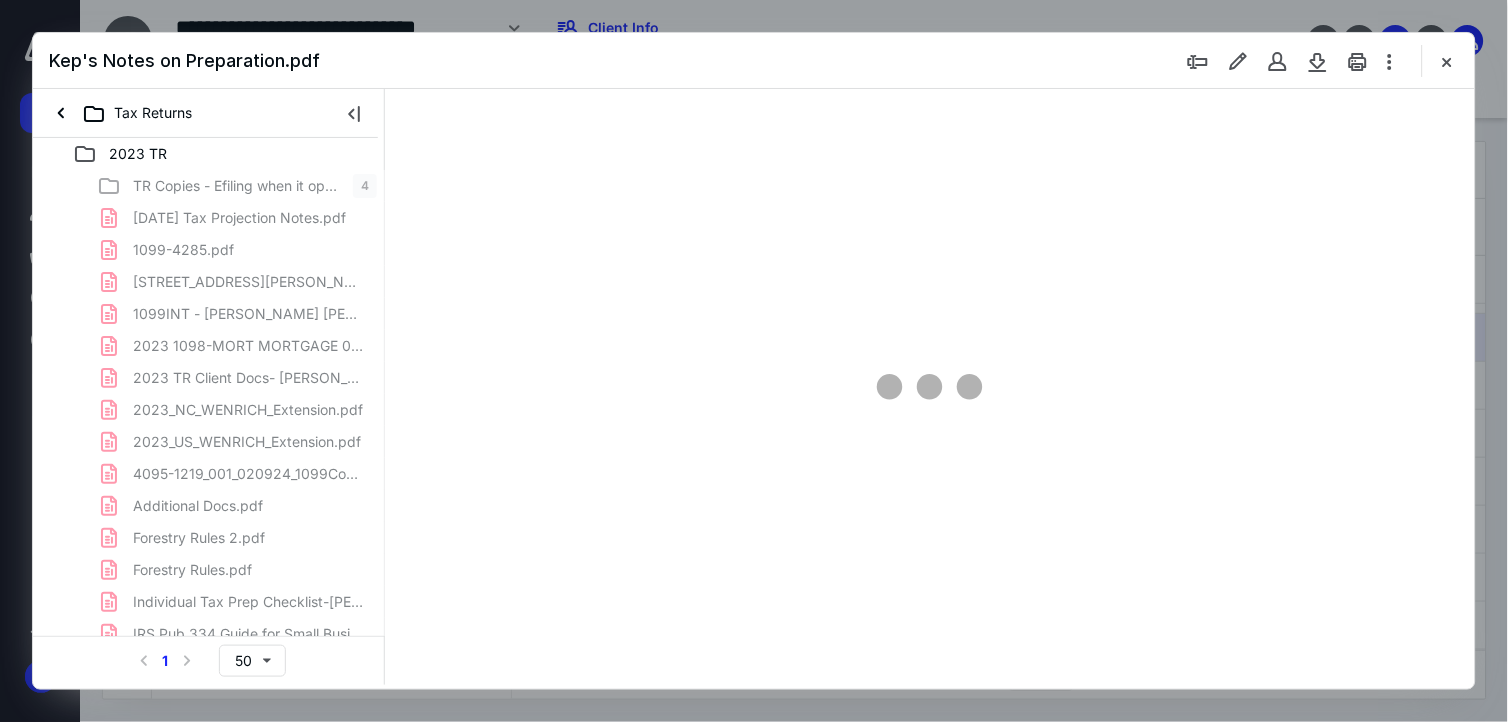 type on "174" 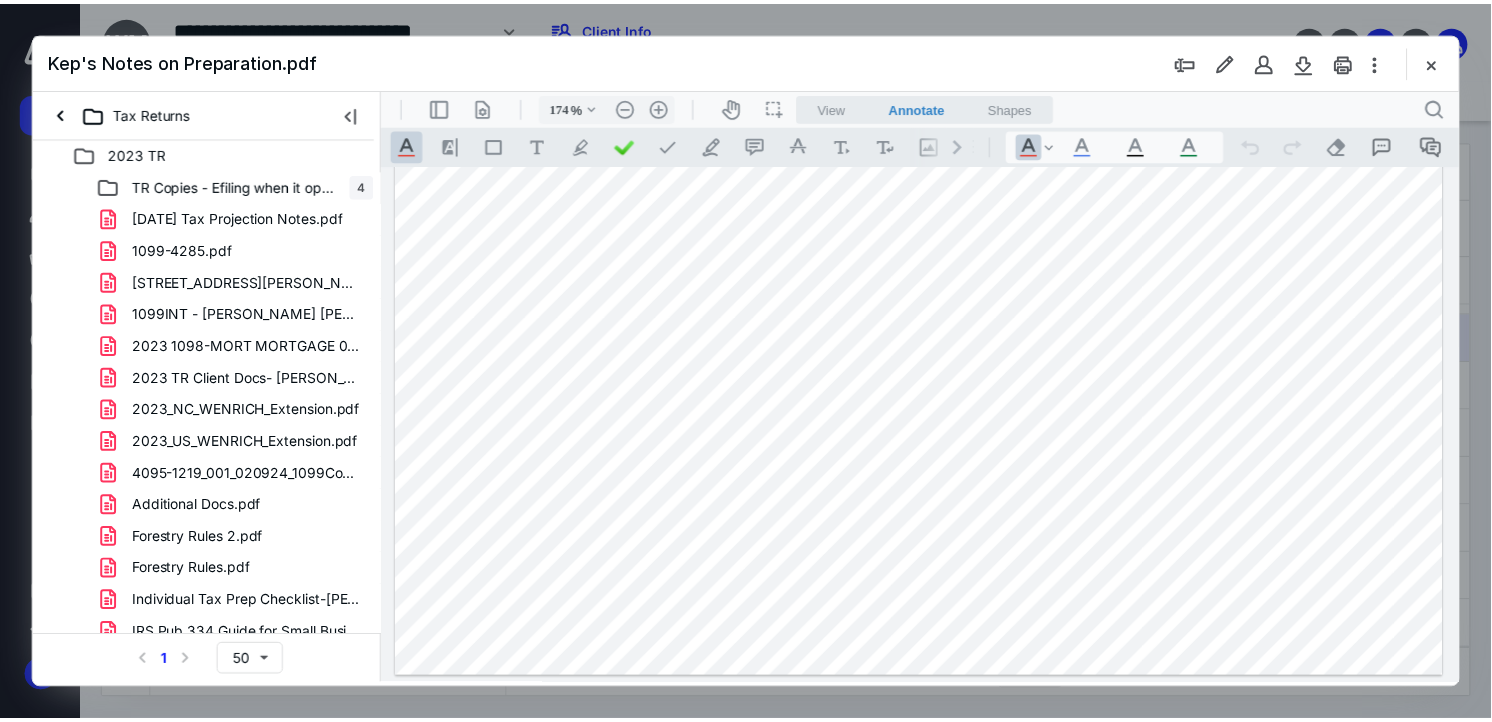 scroll, scrollTop: 532, scrollLeft: 0, axis: vertical 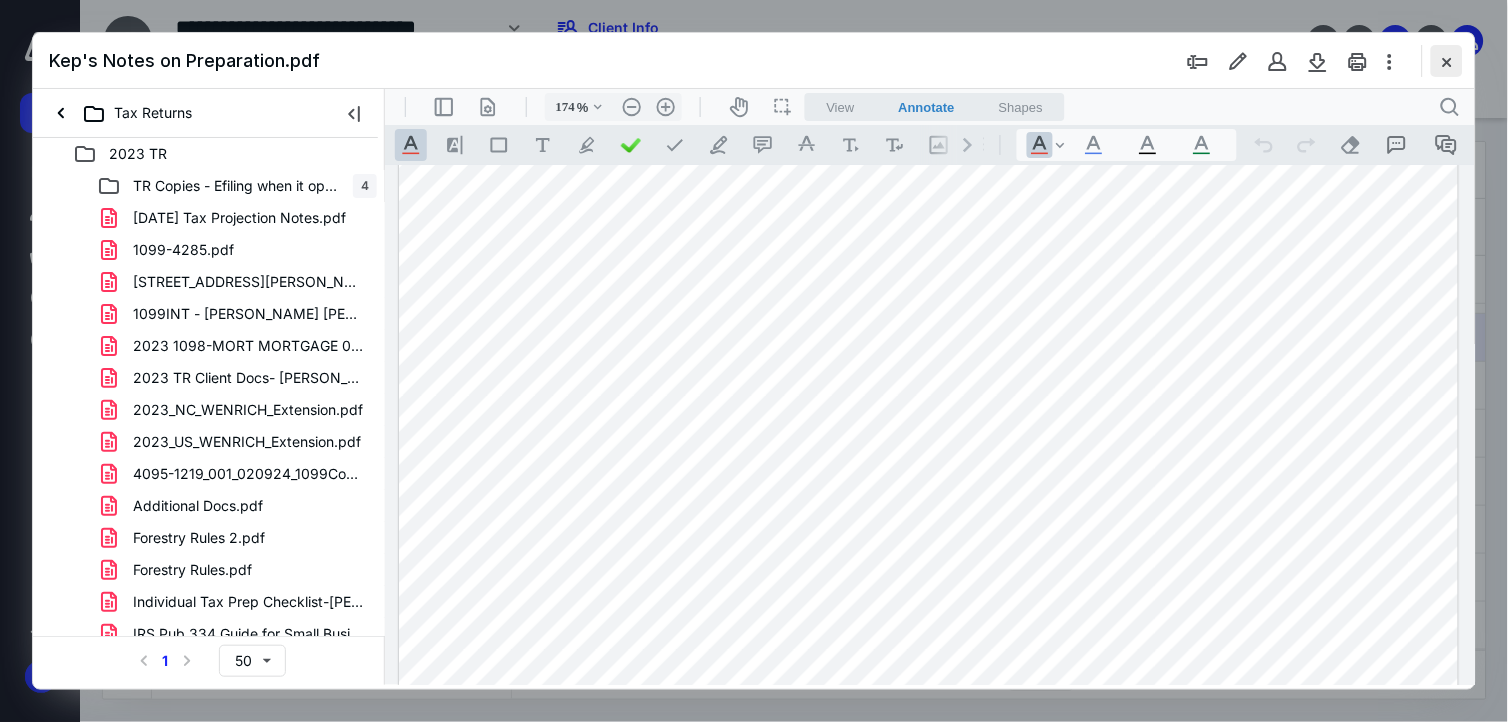 click at bounding box center [1447, 61] 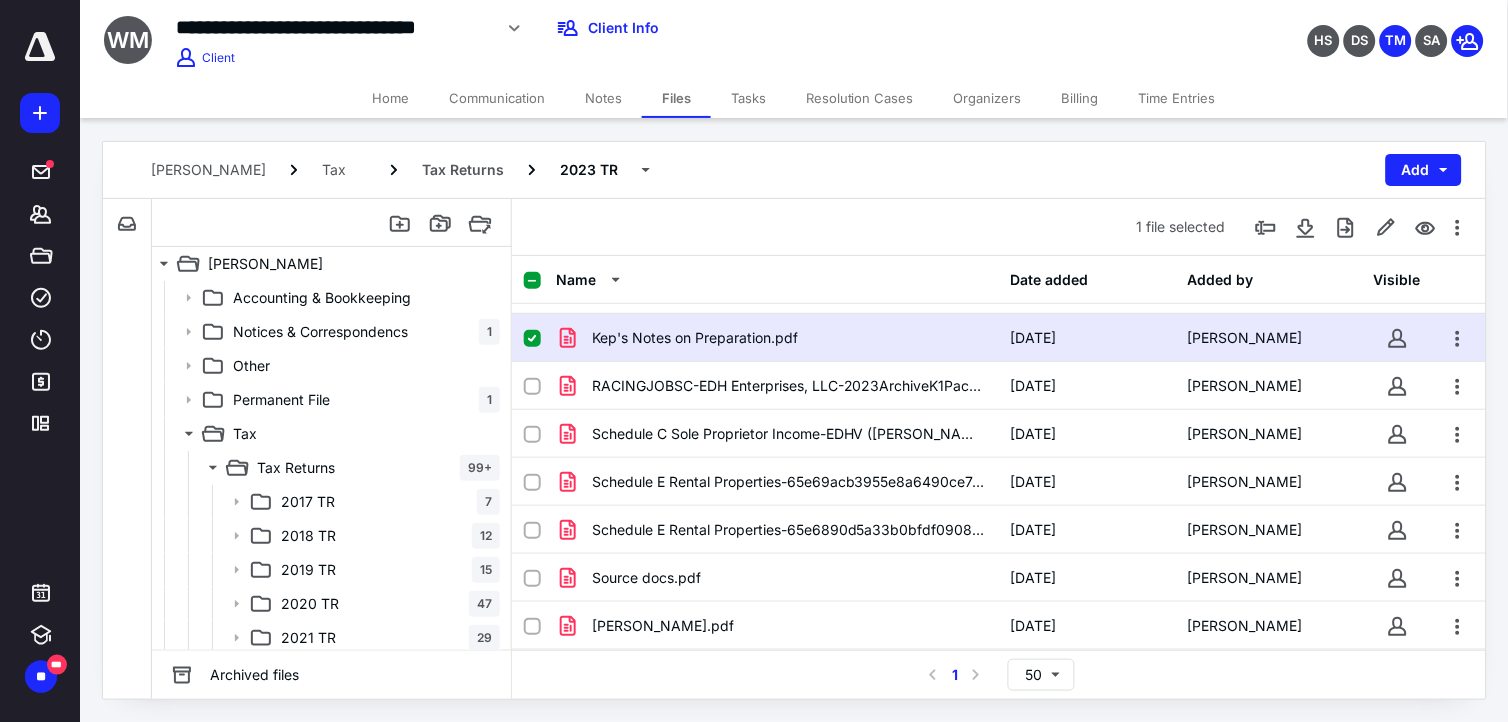 click on "Billing" at bounding box center (1080, 98) 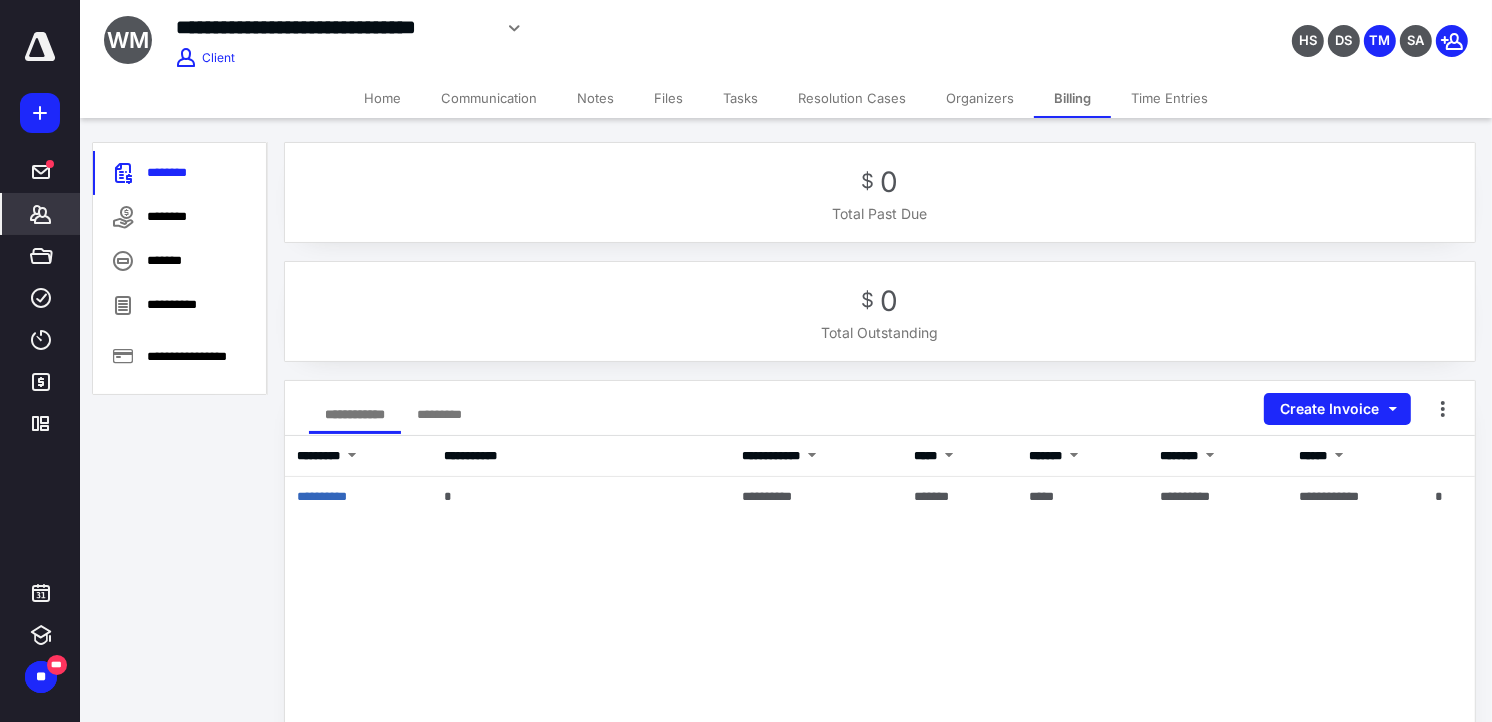 click on "Home" at bounding box center (382, 98) 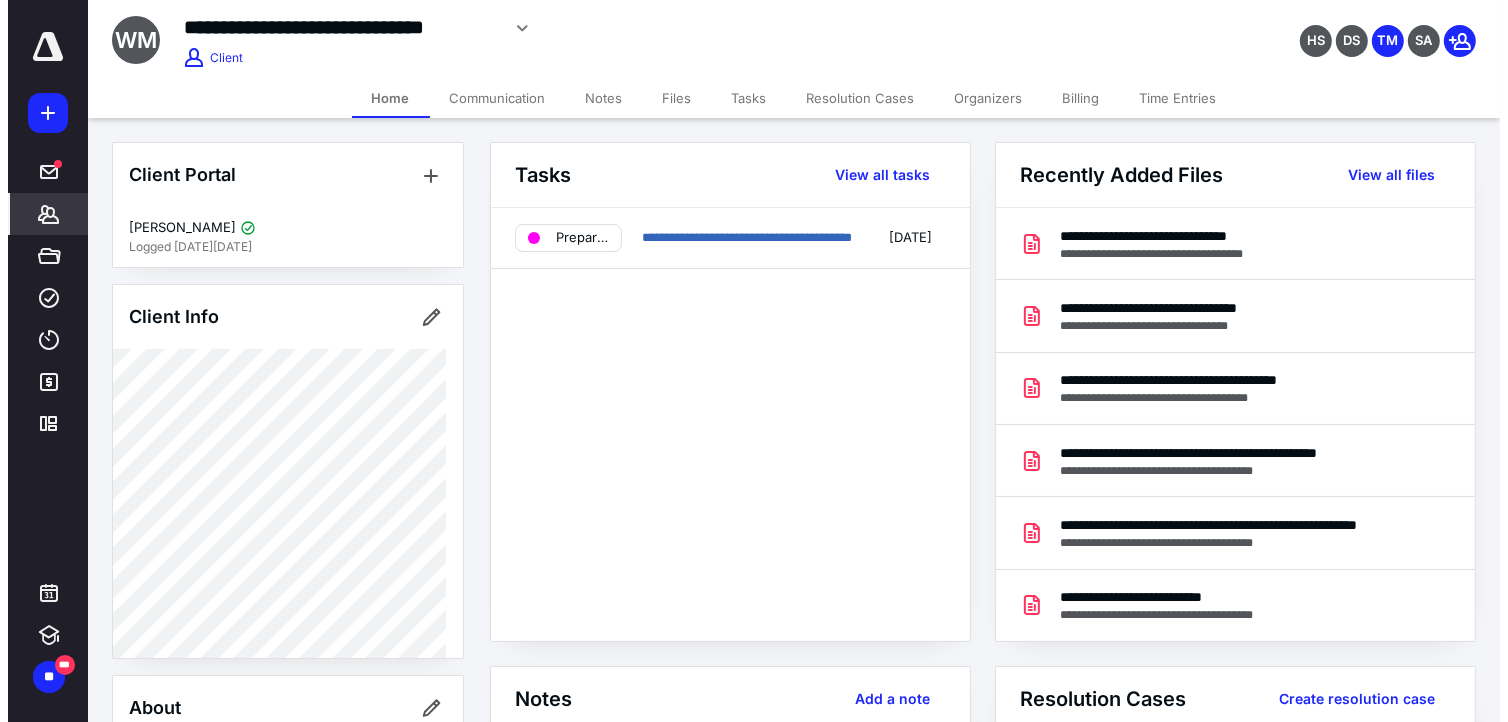 scroll, scrollTop: 666, scrollLeft: 0, axis: vertical 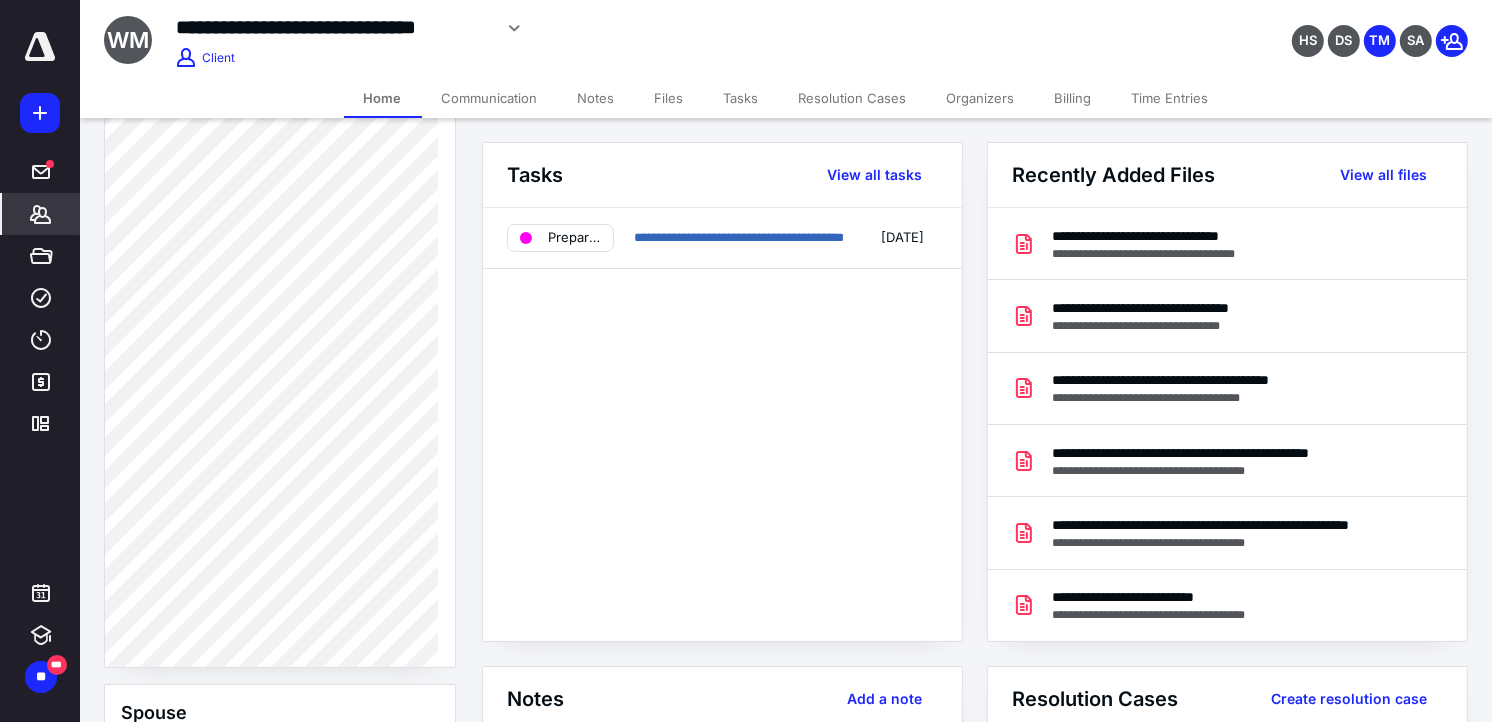 click on "Tasks" at bounding box center (741, 98) 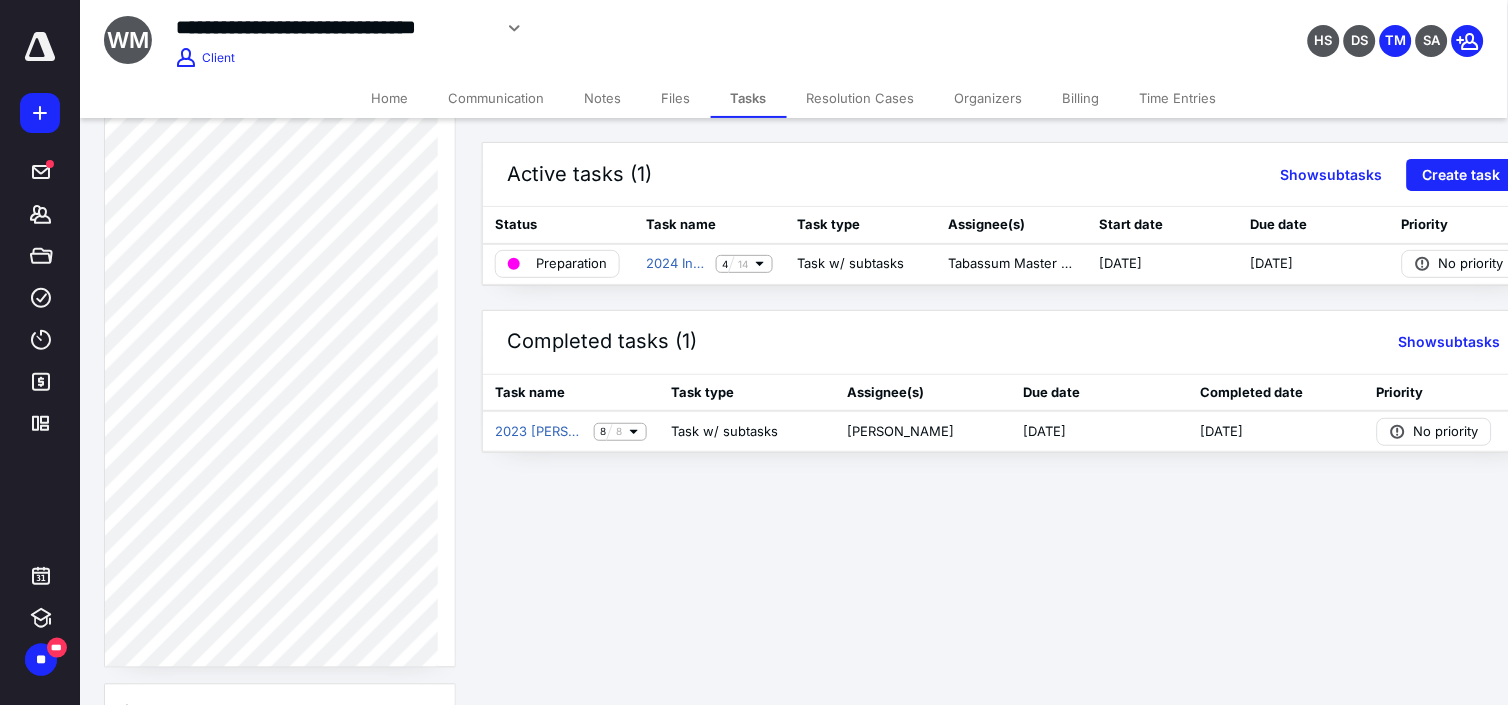 click on "Files" at bounding box center [676, 98] 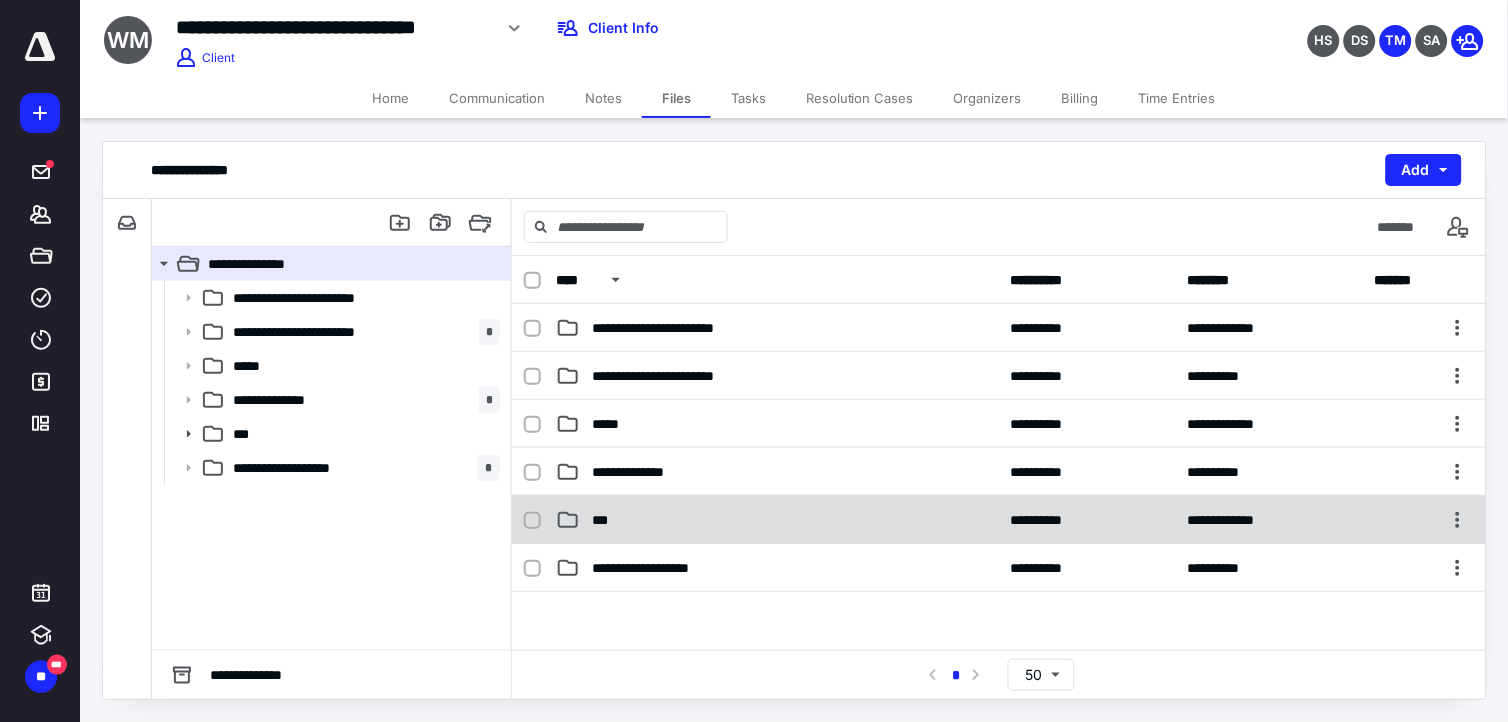 click on "***" at bounding box center [777, 520] 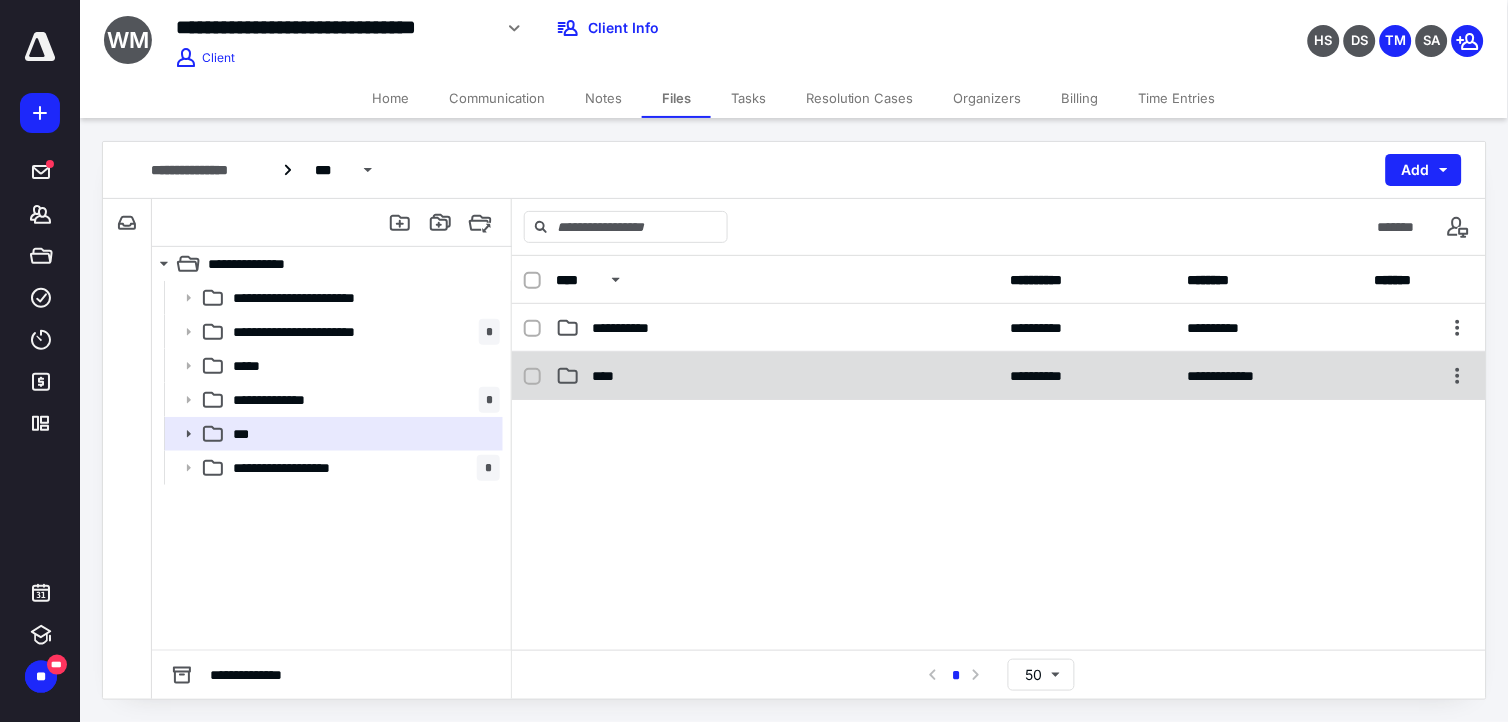 click on "****" at bounding box center [777, 376] 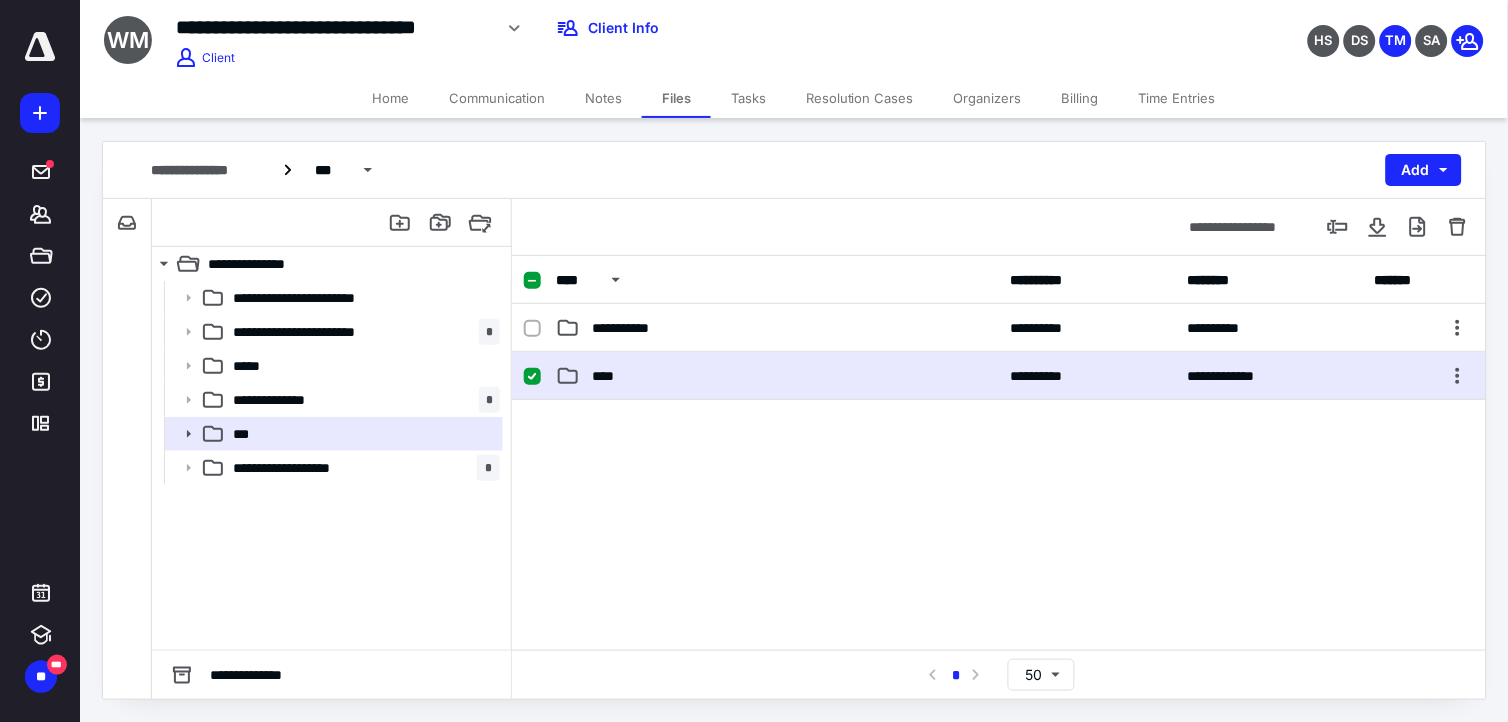 click on "****" at bounding box center [777, 376] 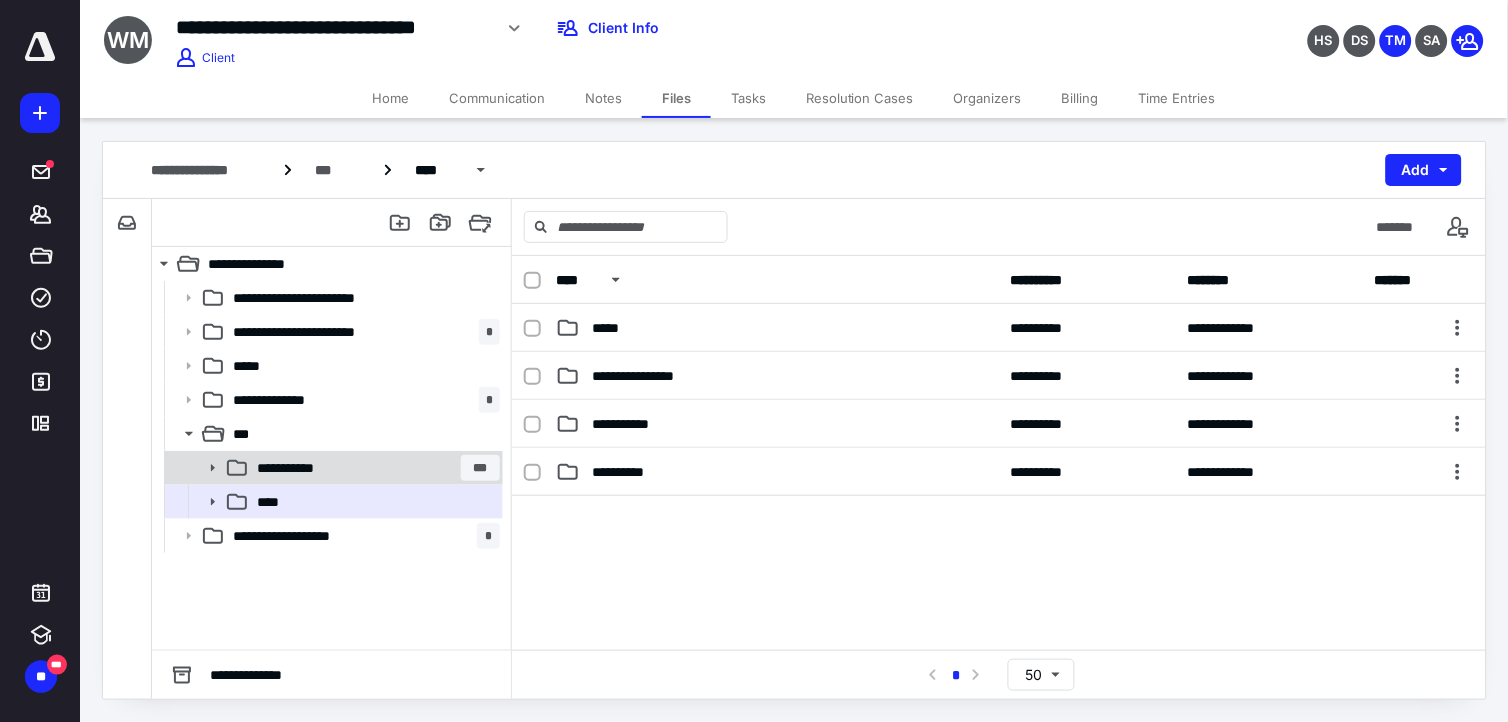click on "**********" at bounding box center (374, 468) 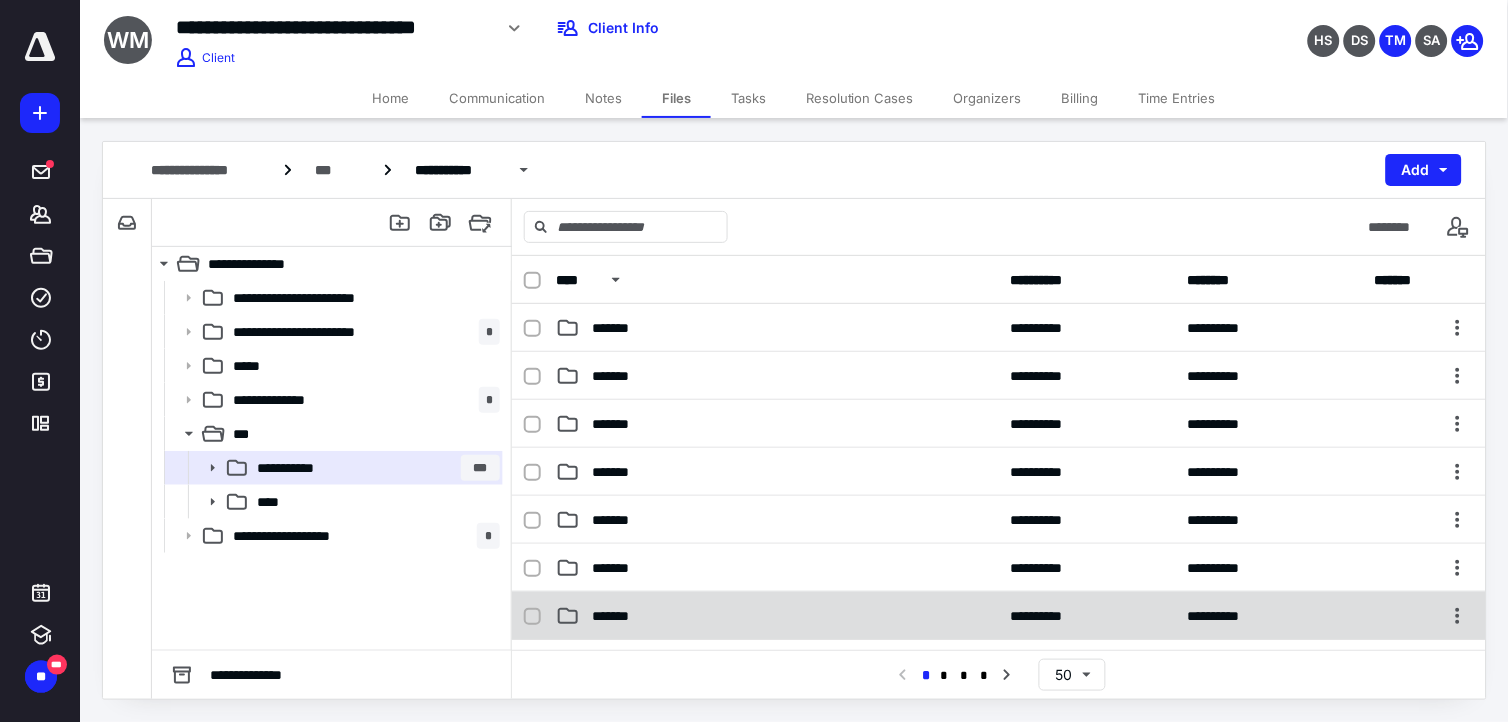 click on "*******" at bounding box center (620, 616) 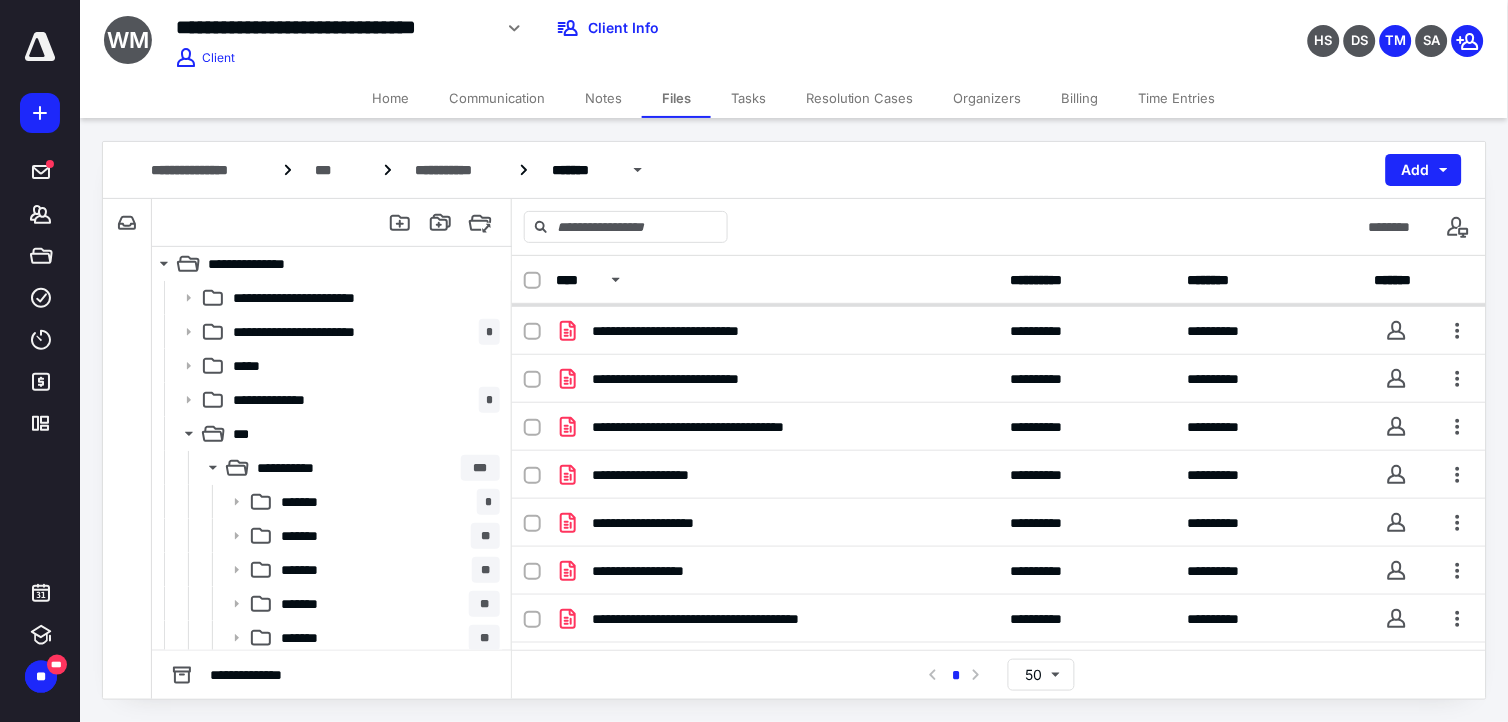 scroll, scrollTop: 222, scrollLeft: 0, axis: vertical 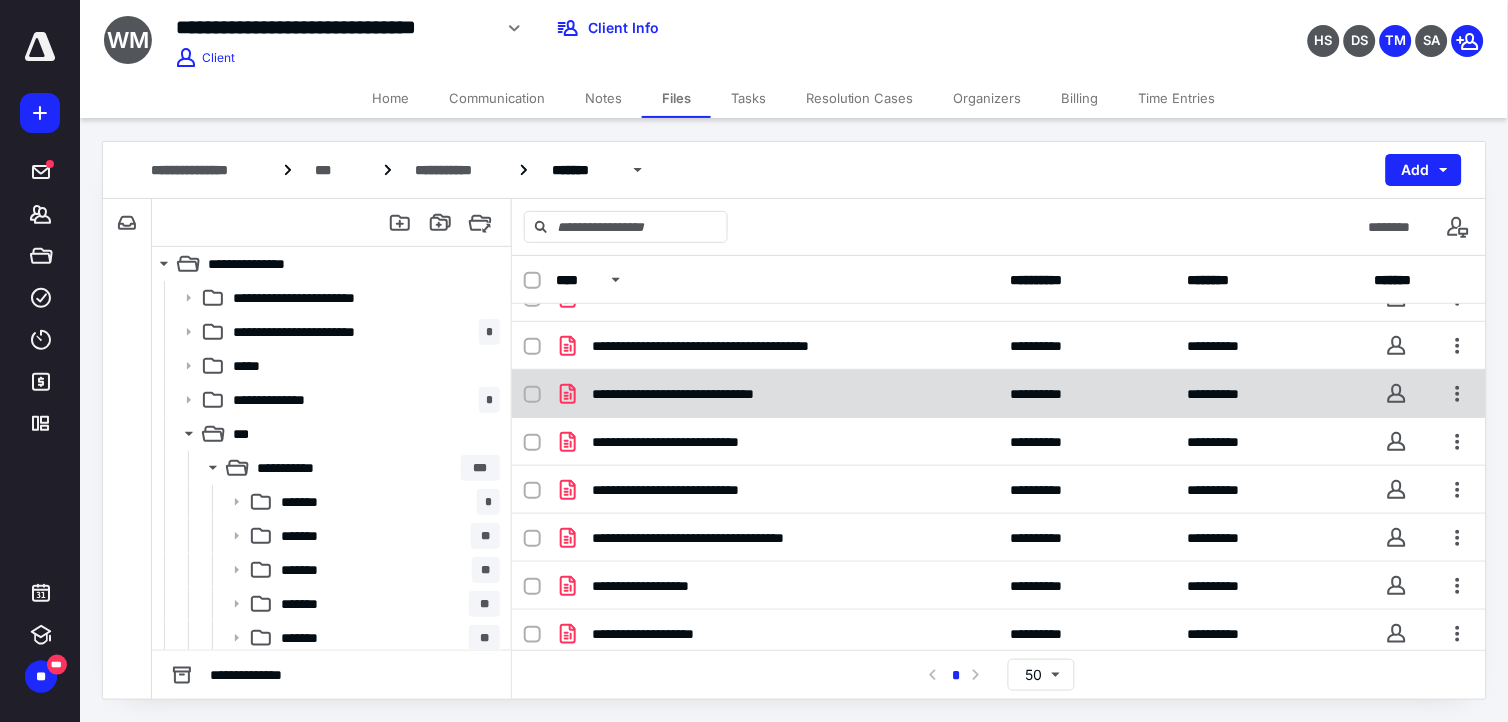 click on "**********" at bounding box center (706, 394) 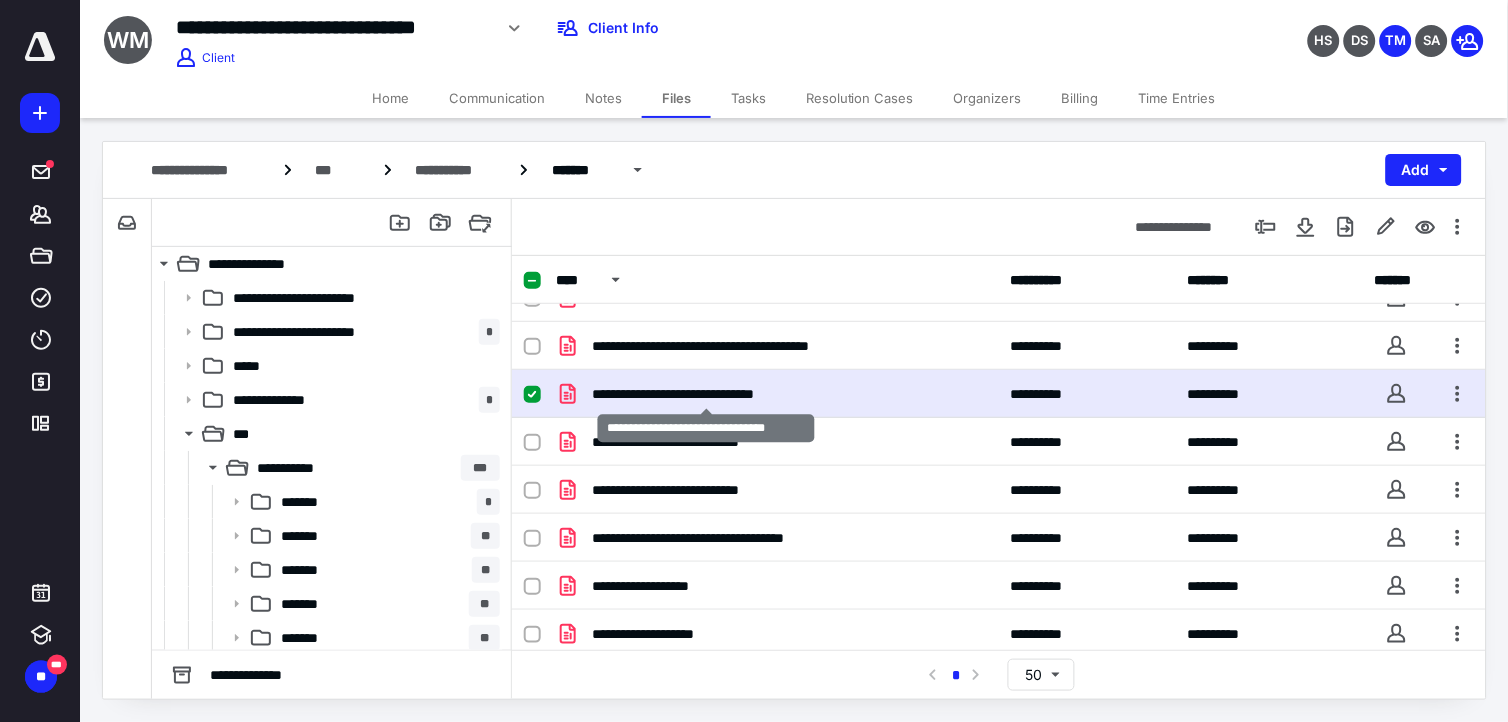 click on "**********" at bounding box center (706, 394) 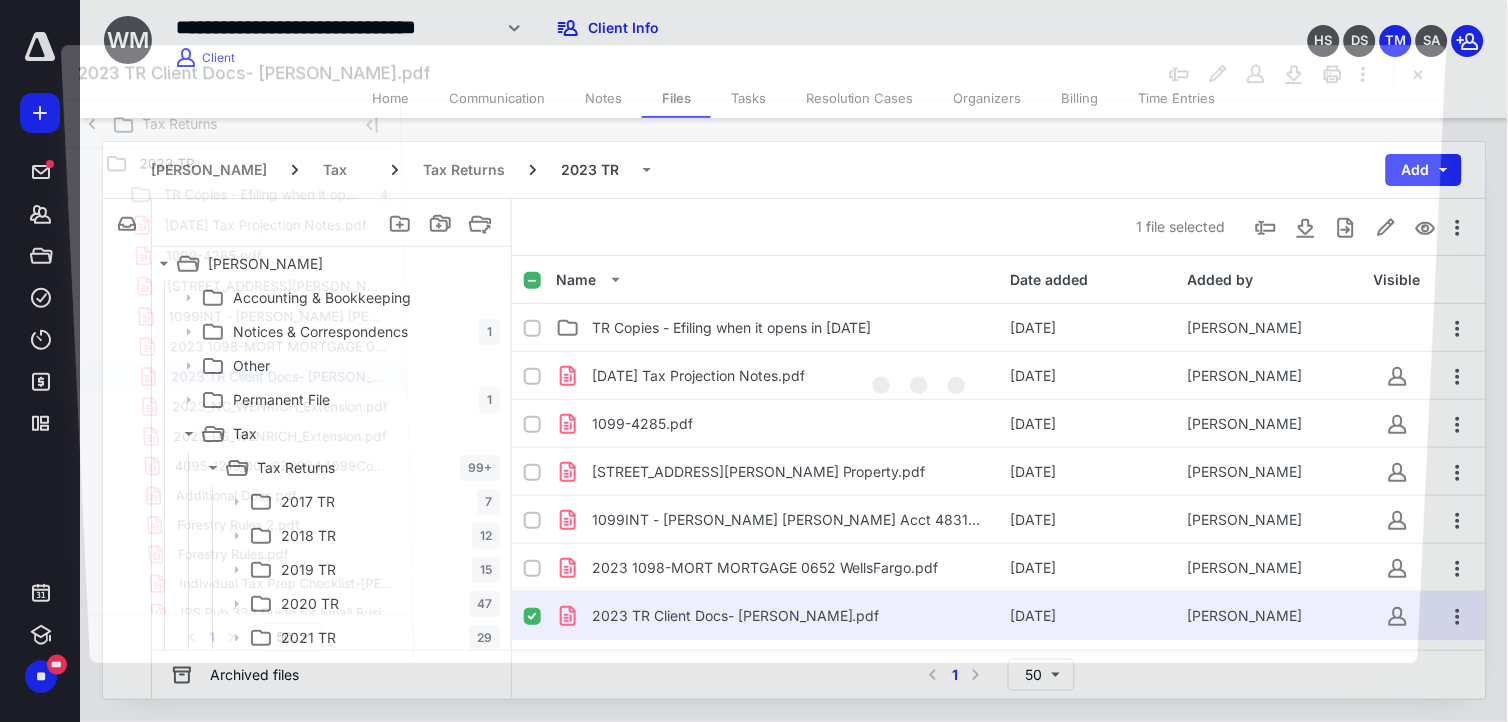 scroll, scrollTop: 222, scrollLeft: 0, axis: vertical 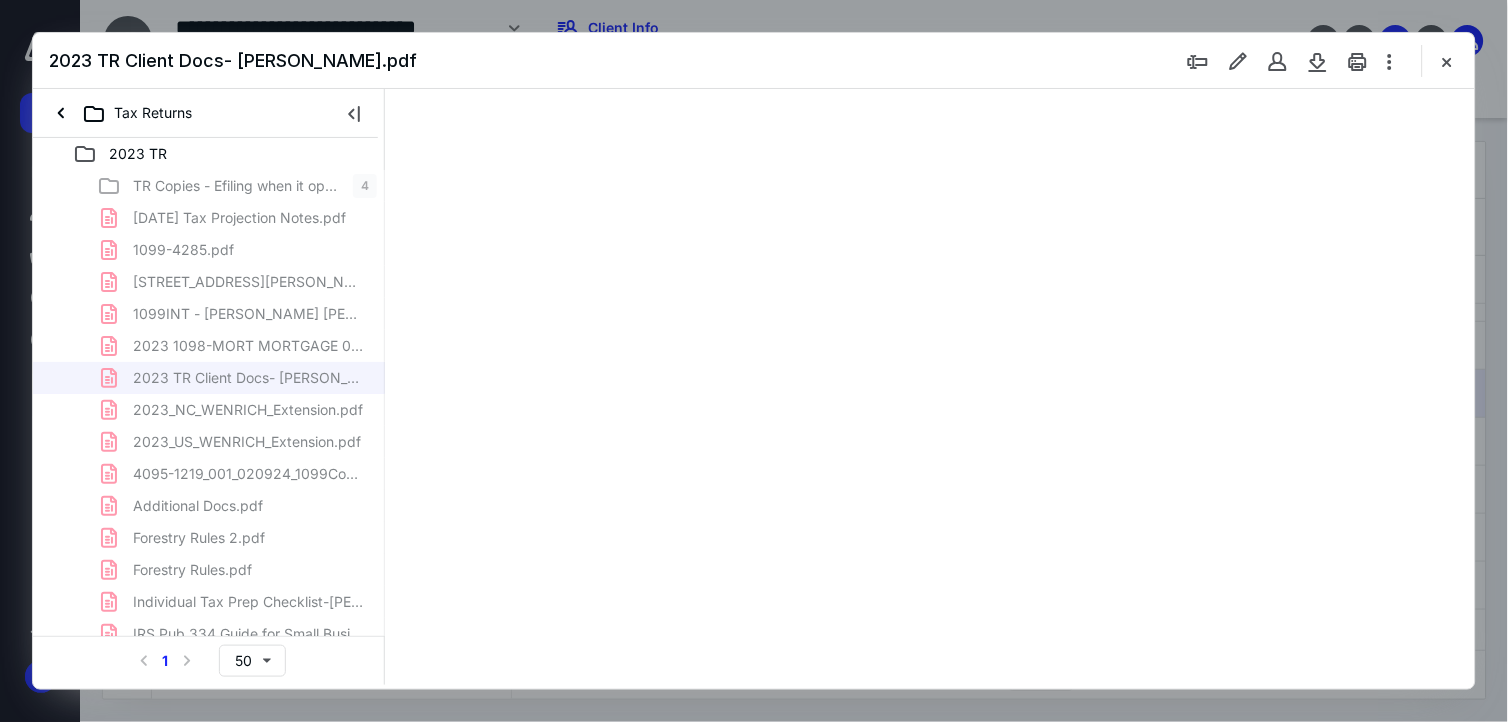 type on "175" 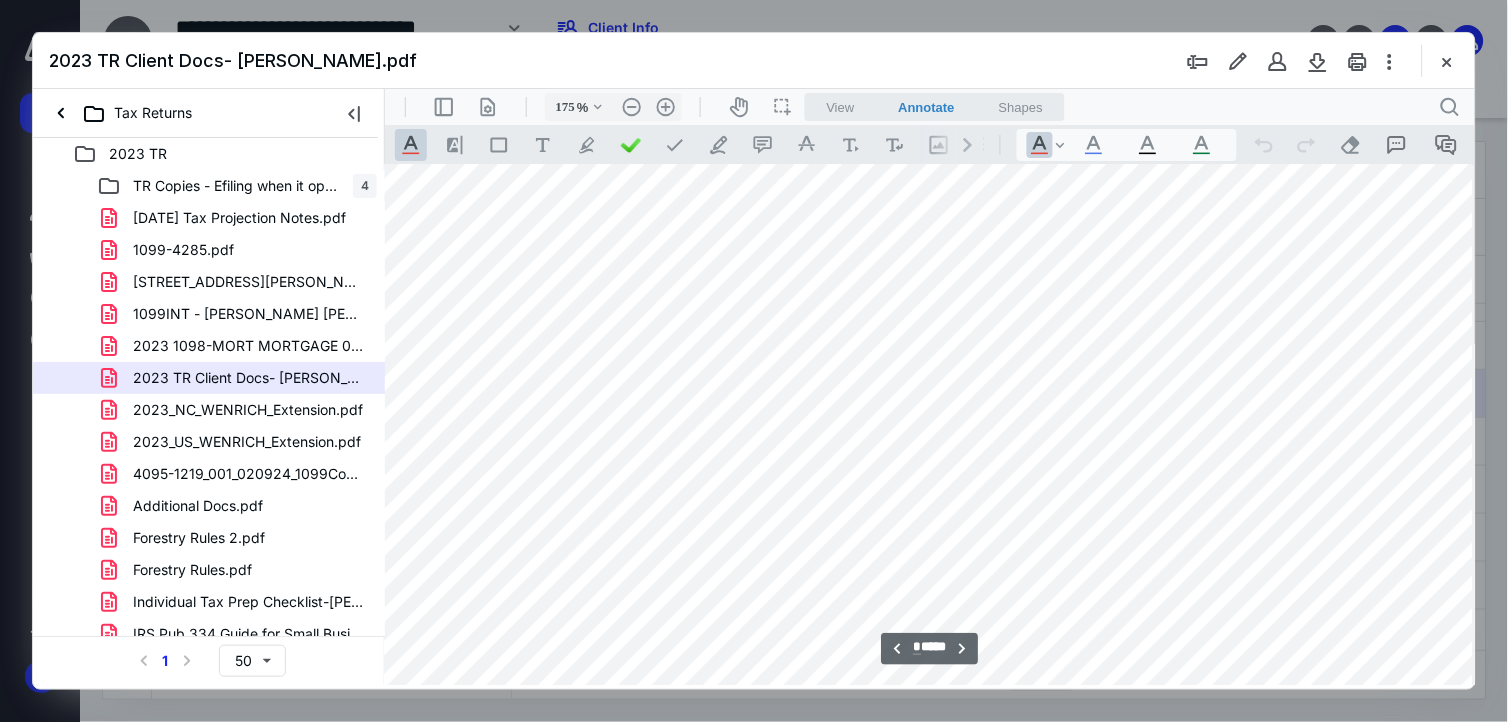 scroll, scrollTop: 8638, scrollLeft: 155, axis: both 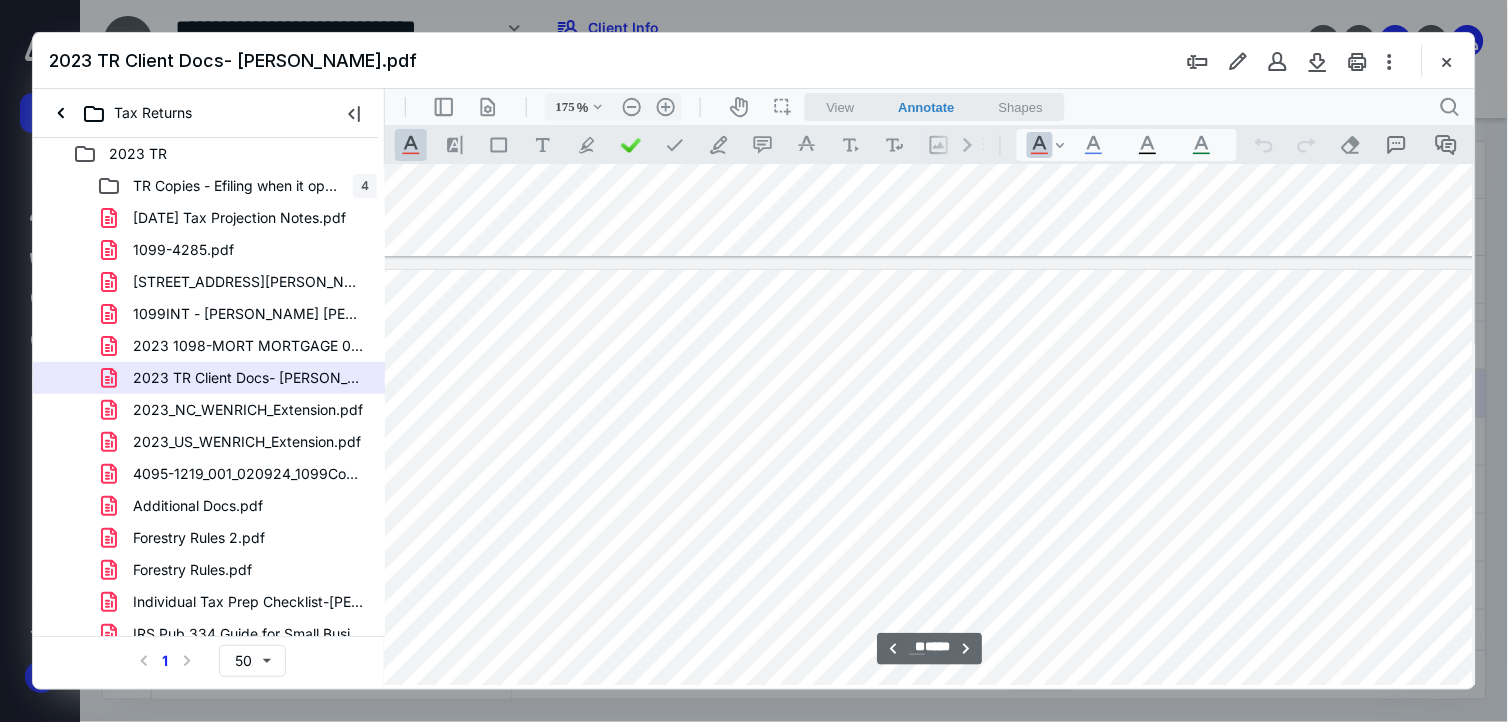 click at bounding box center [926, 802] 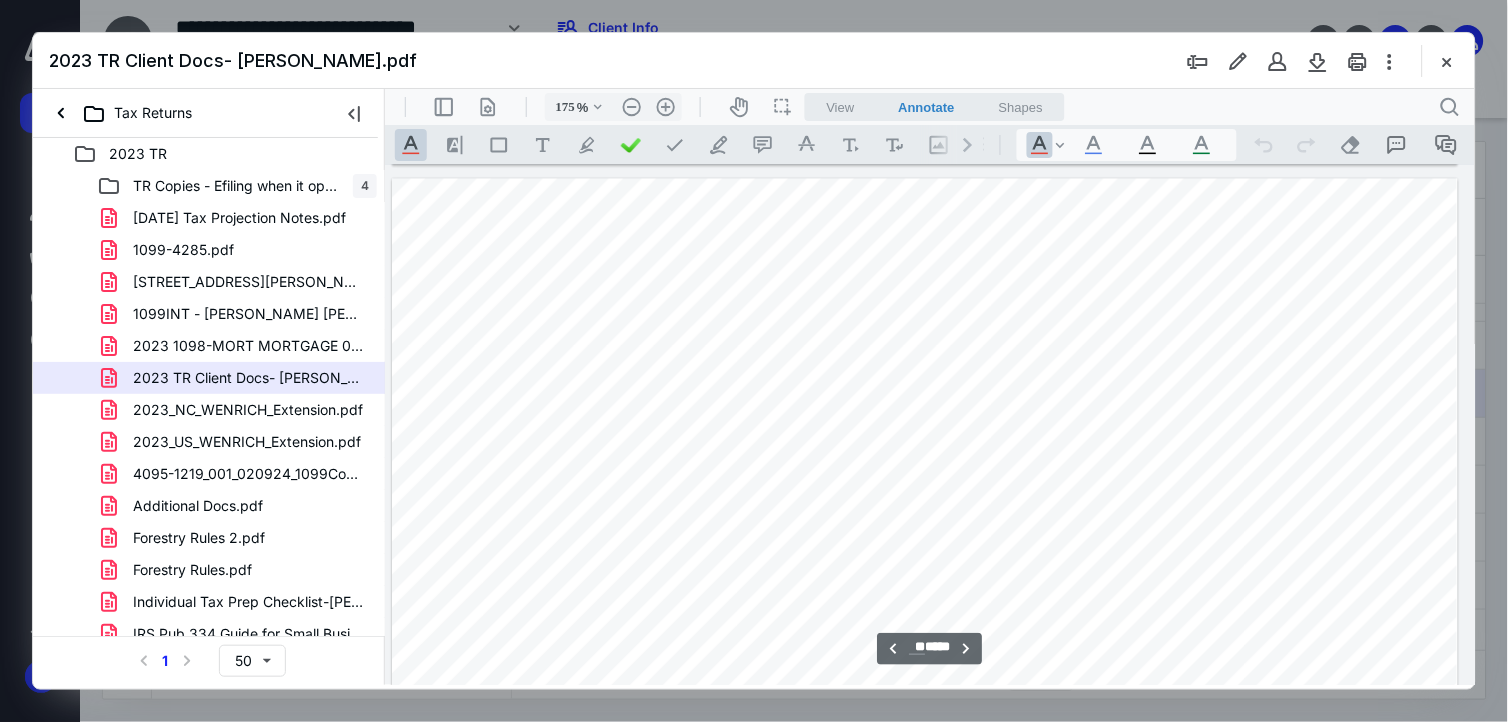 type on "**" 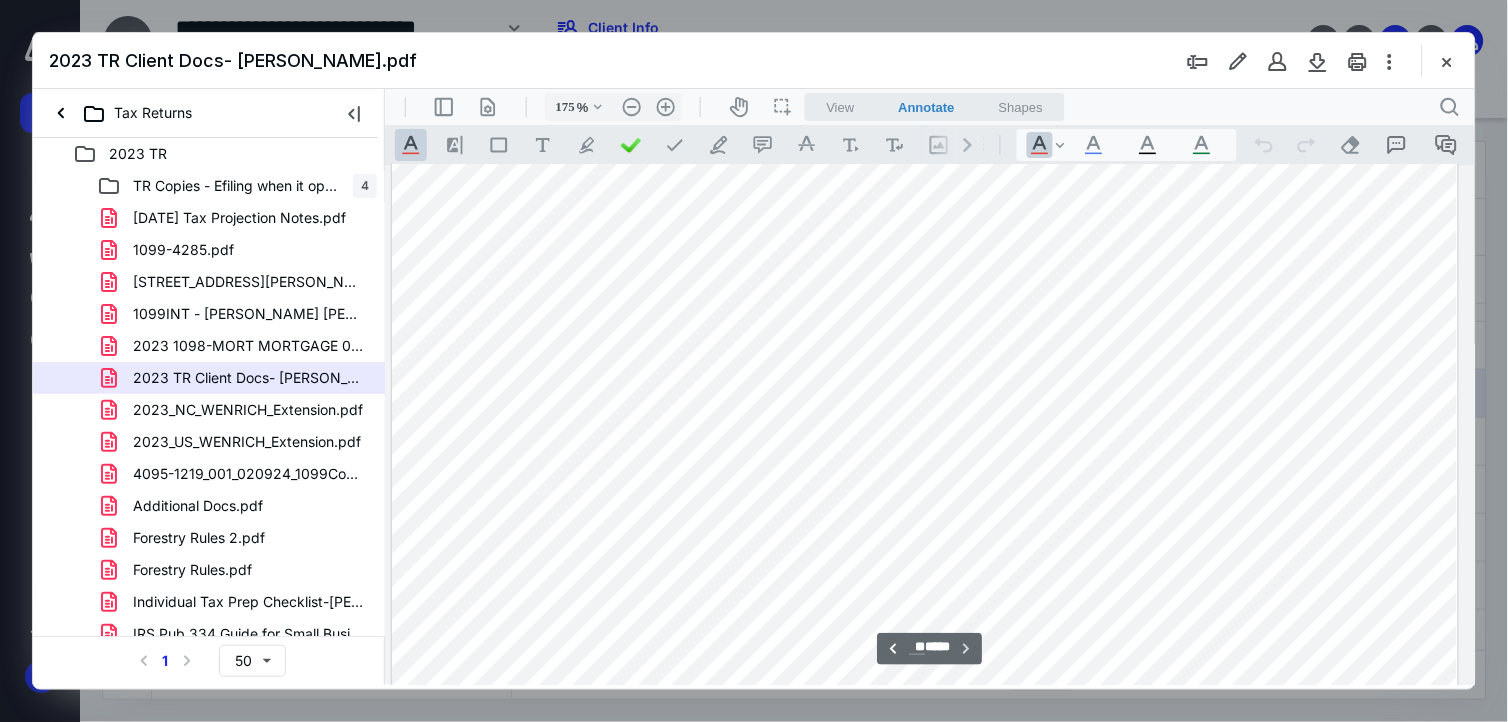 scroll, scrollTop: 42325, scrollLeft: 157, axis: both 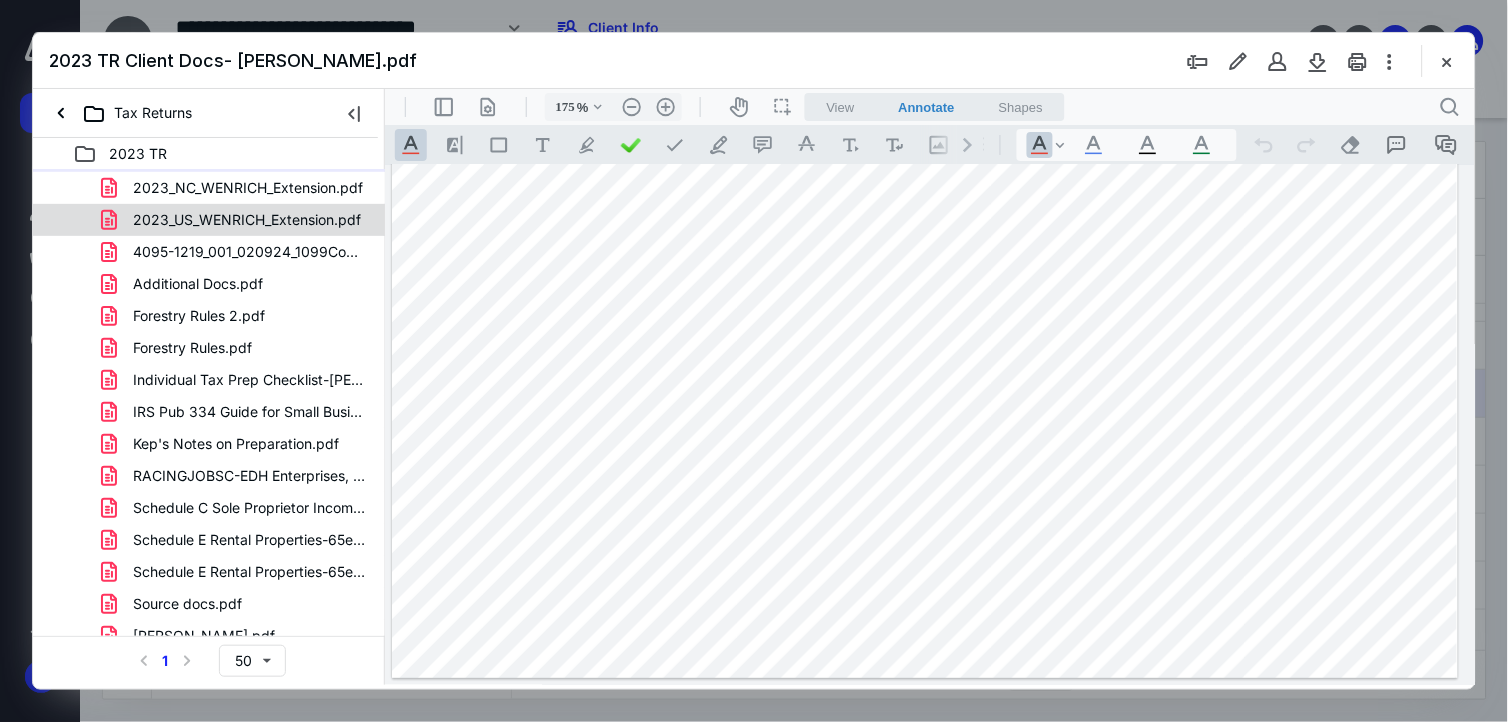 click on "2023_US_WENRICH_Extension.pdf" at bounding box center [247, 220] 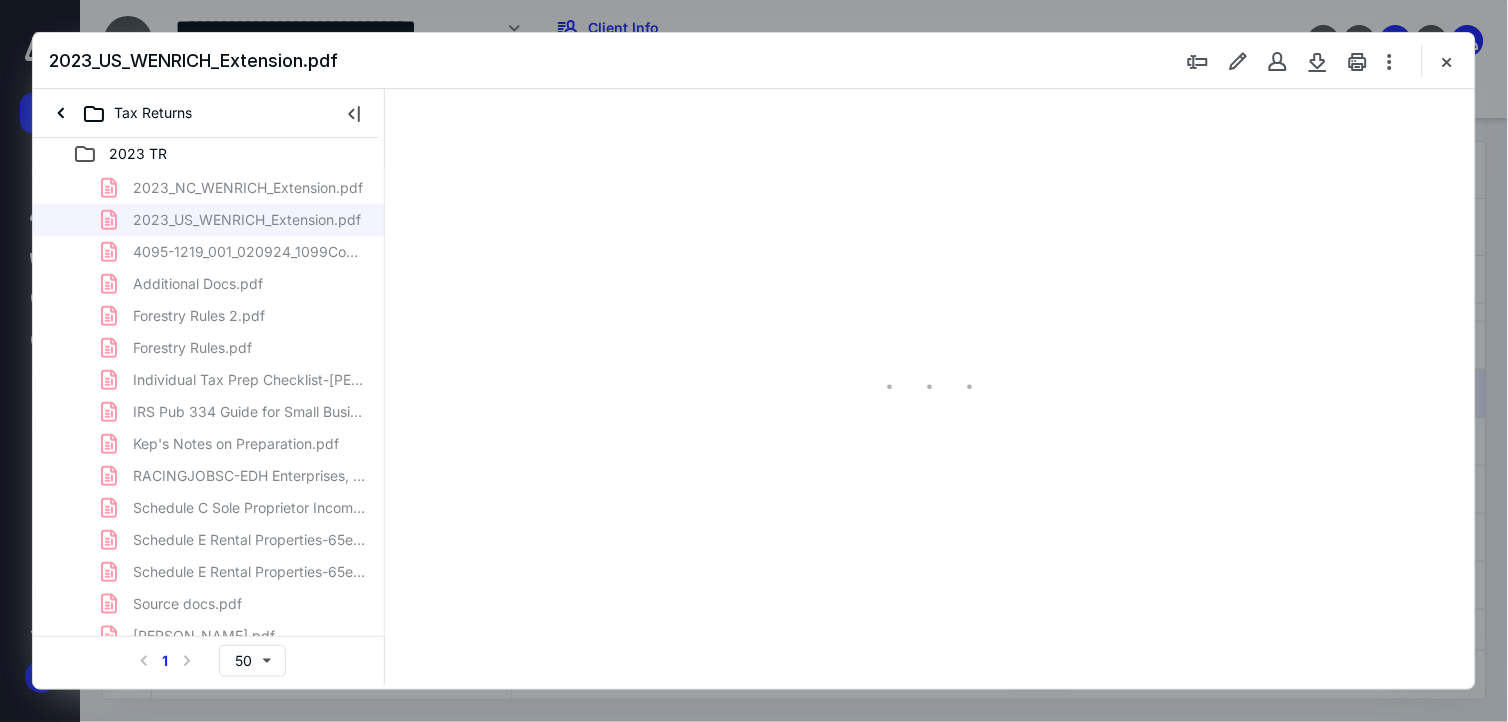scroll, scrollTop: 83, scrollLeft: 0, axis: vertical 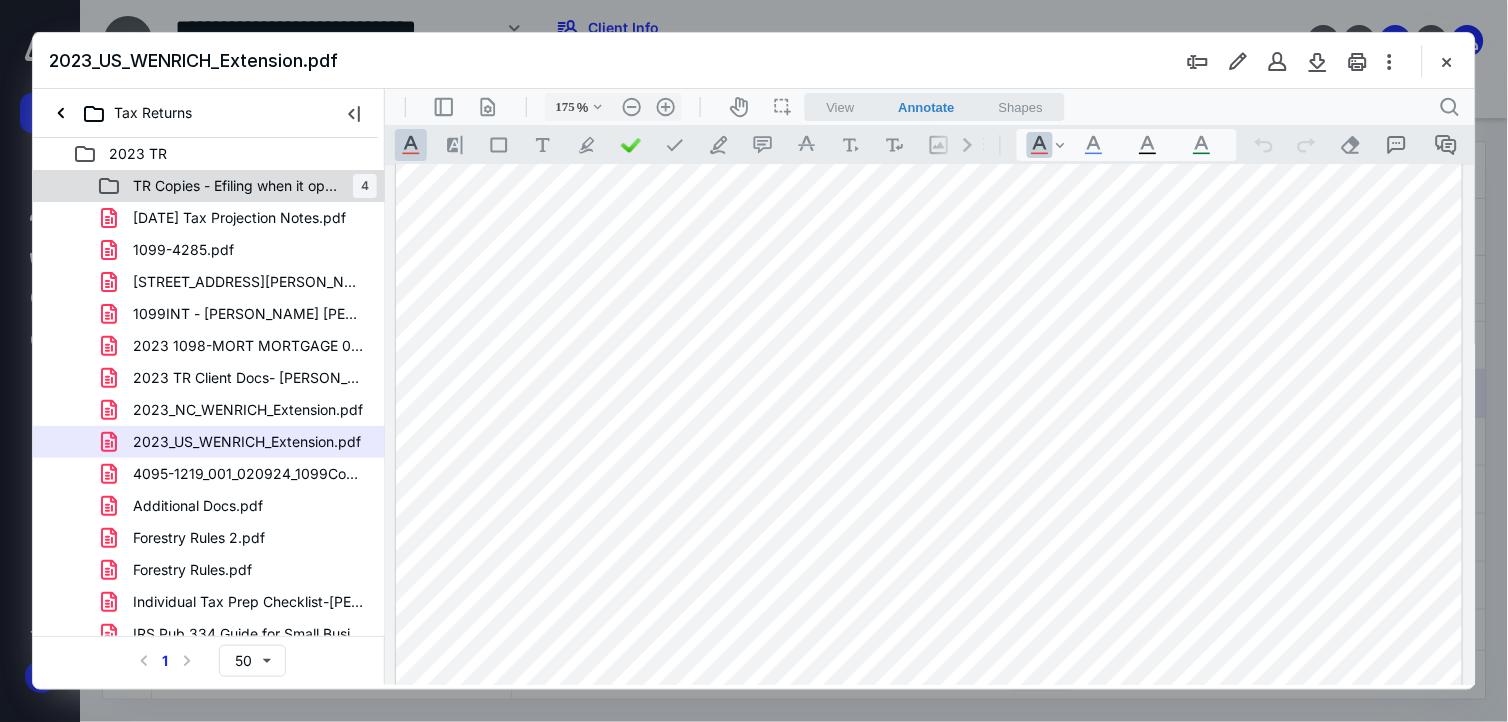 click on "TR Copies - Efiling when it opens in [DATE]" at bounding box center (237, 186) 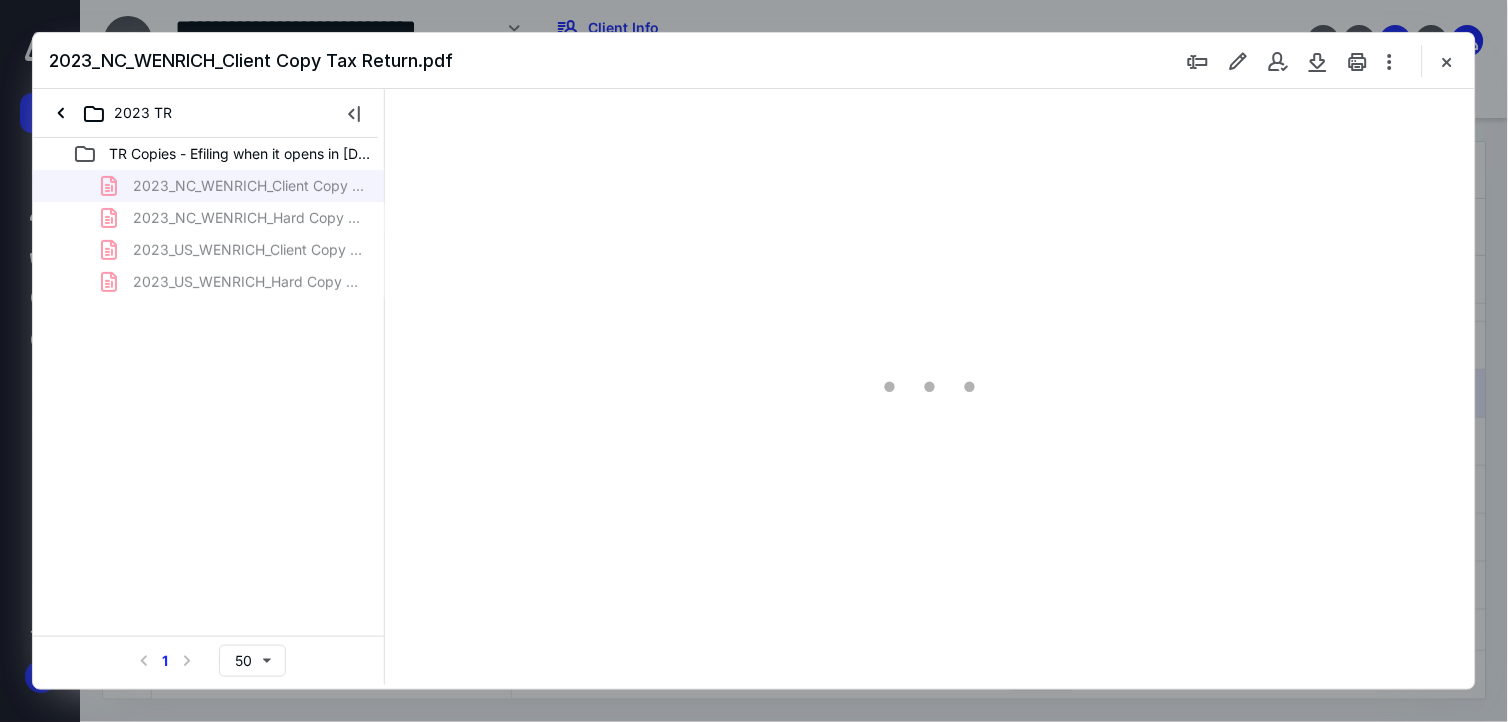 scroll, scrollTop: 83, scrollLeft: 0, axis: vertical 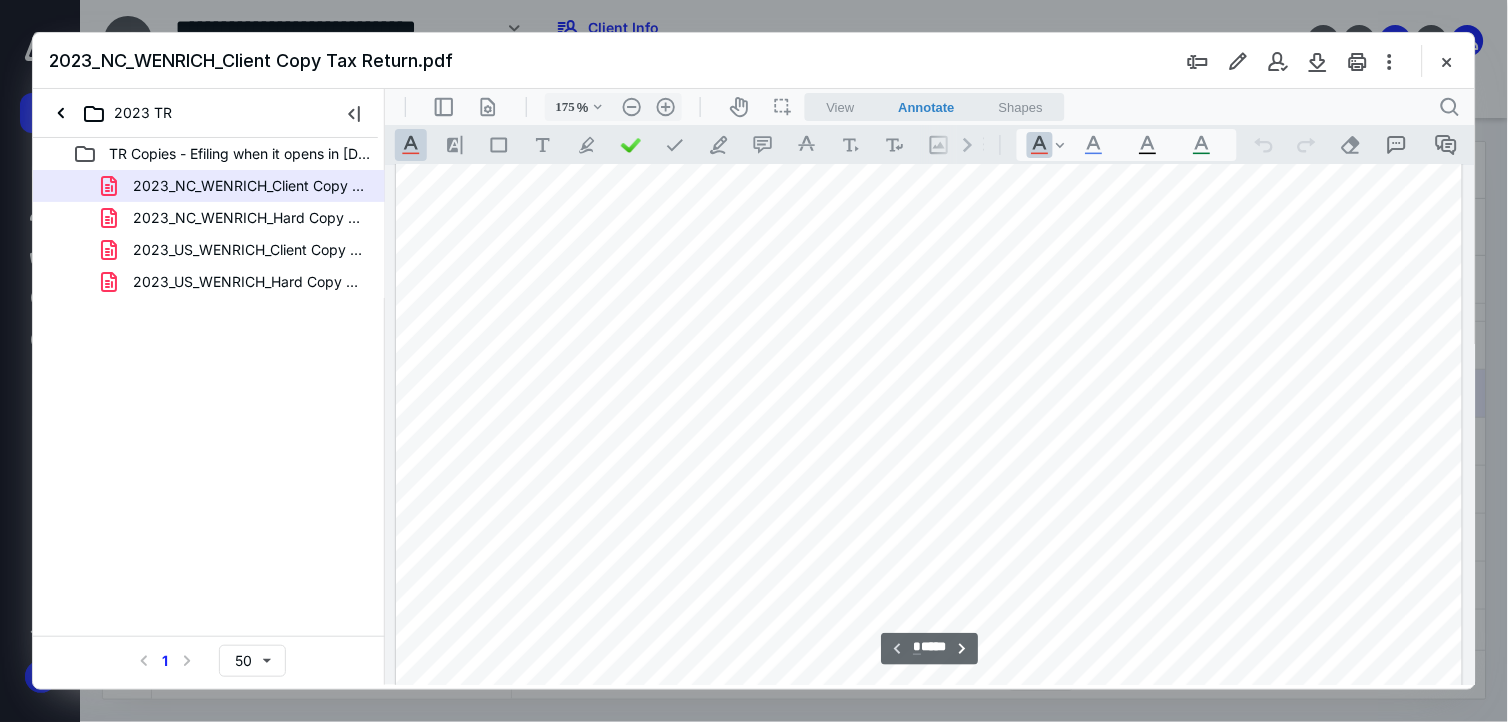 click on "2023_US_WENRICH_Client Copy Tax Return.pdf" at bounding box center (249, 250) 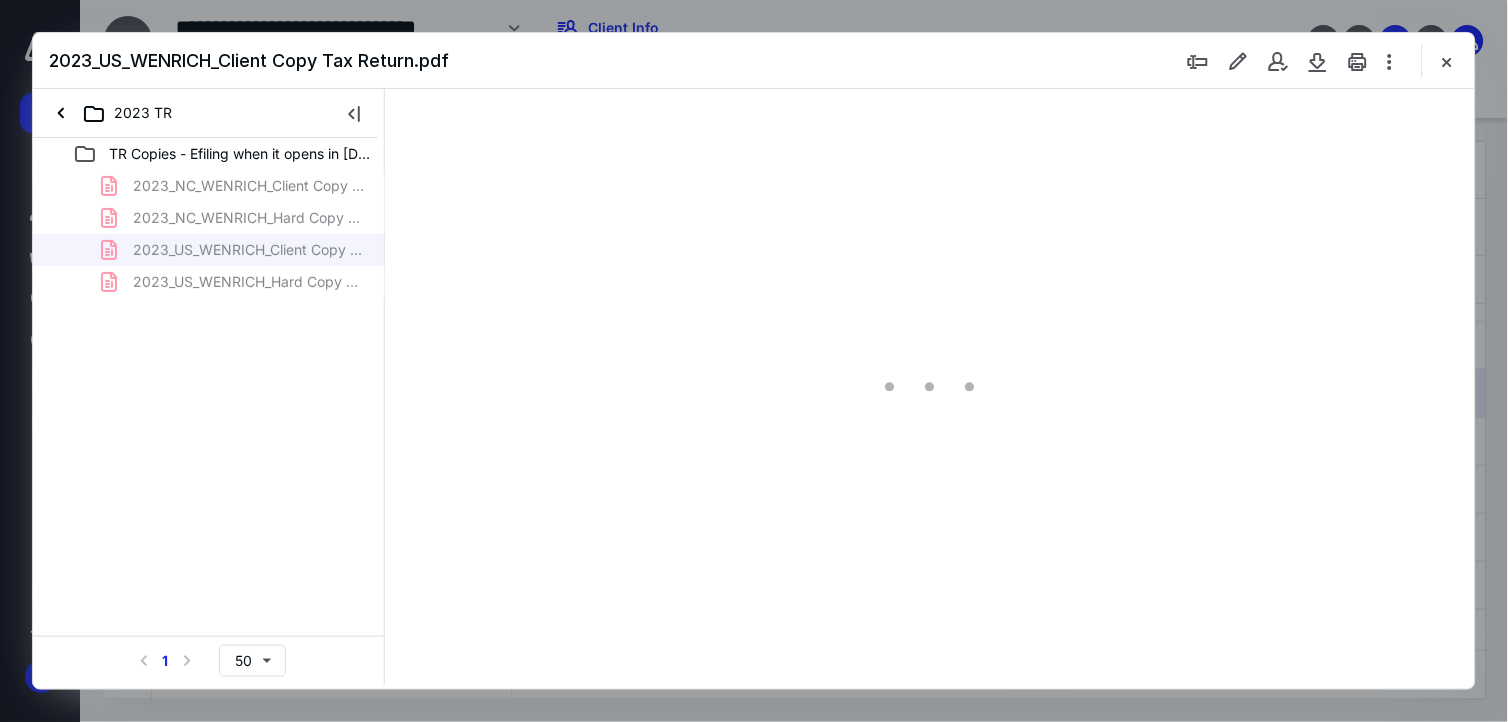 type on "175" 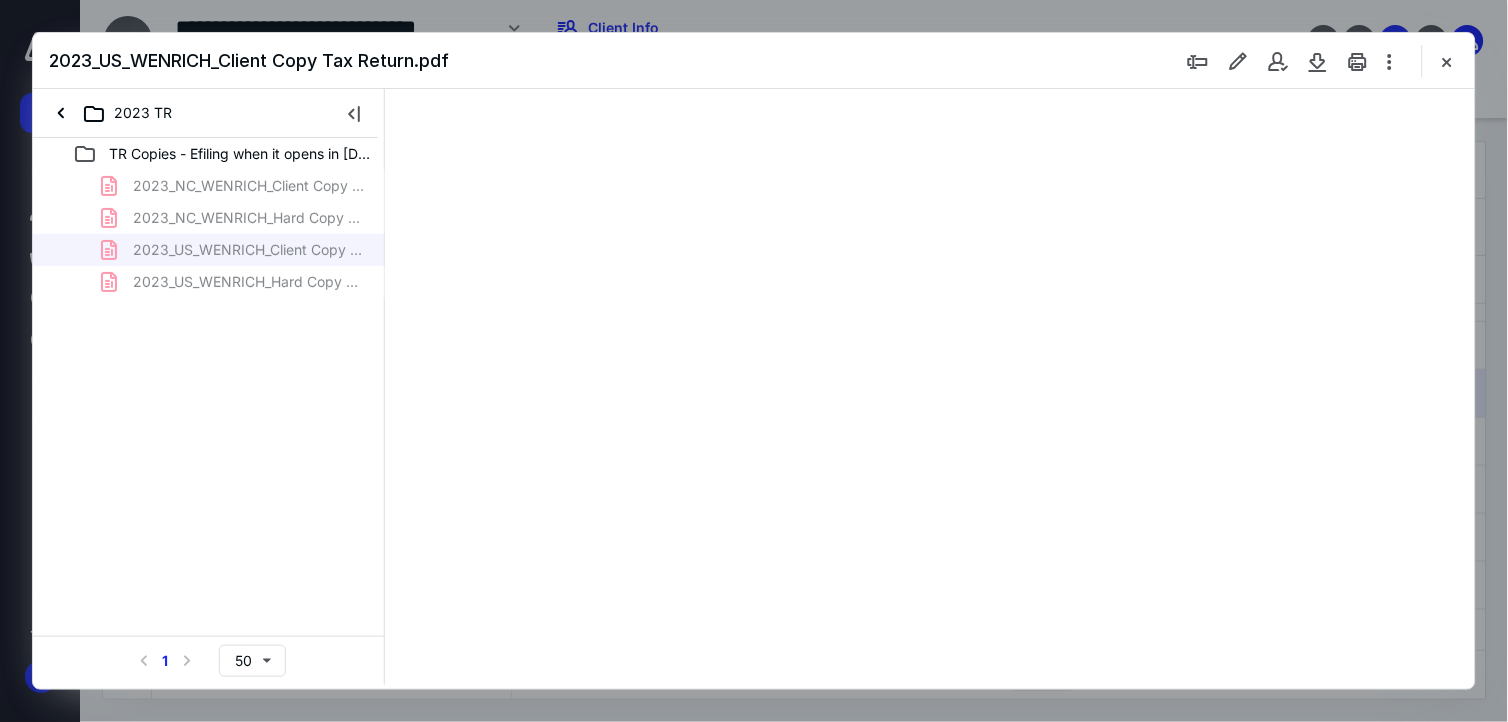 scroll, scrollTop: 83, scrollLeft: 154, axis: both 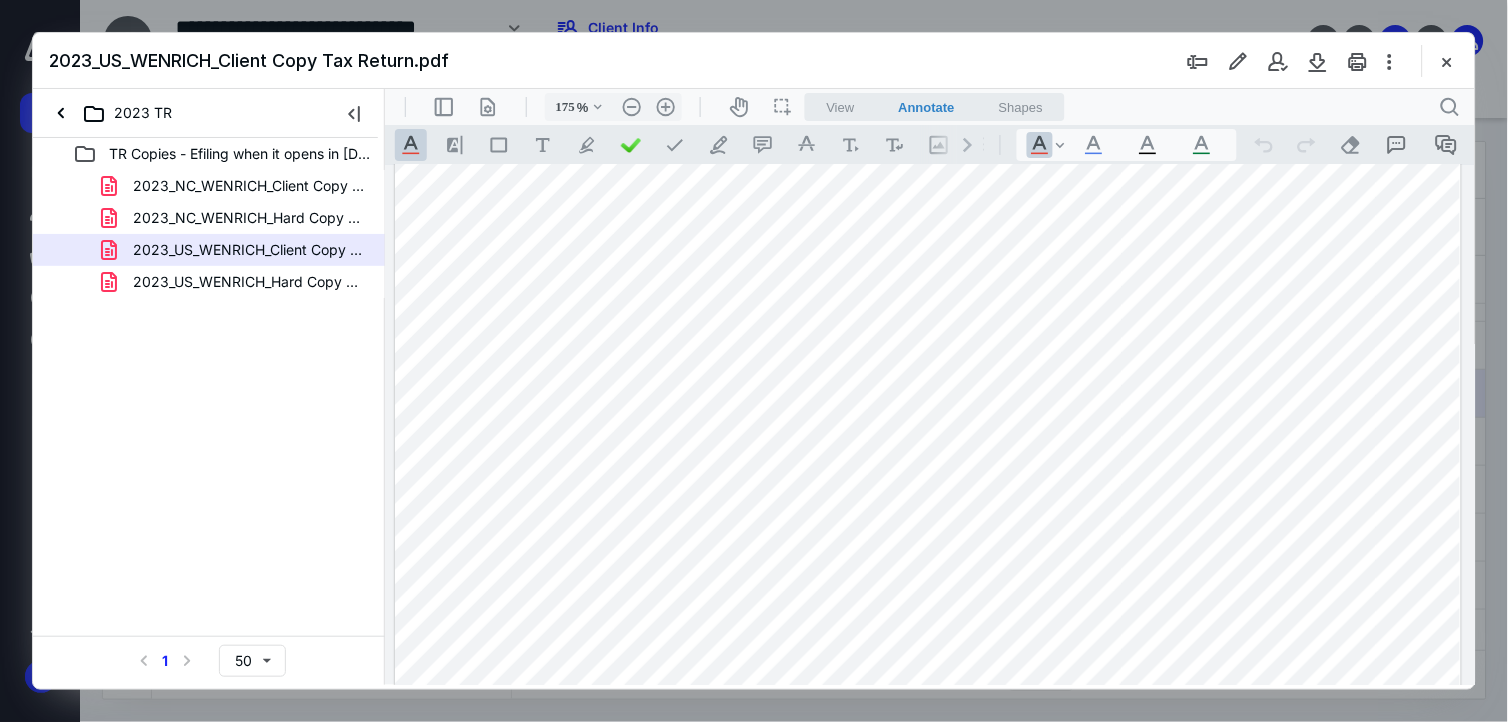 click at bounding box center (927, 778) 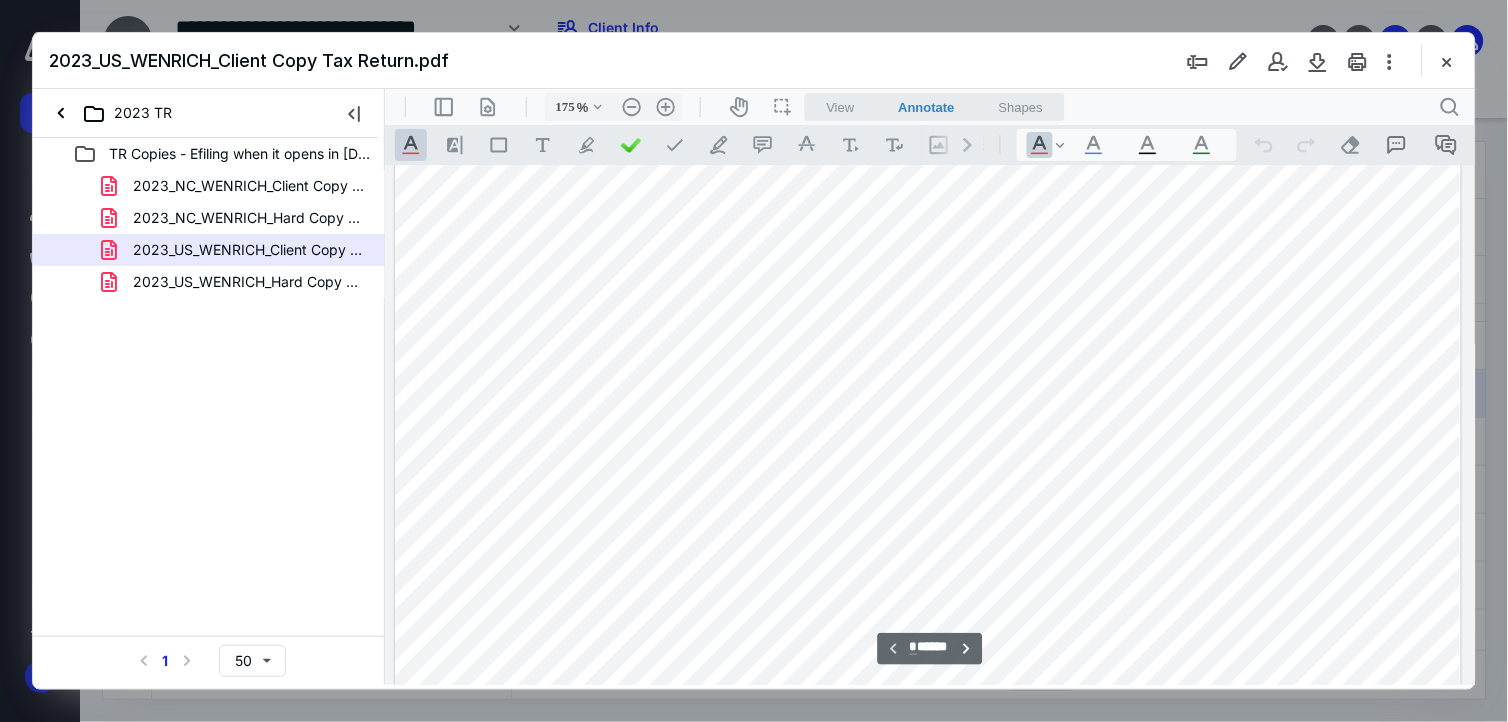 type on "*" 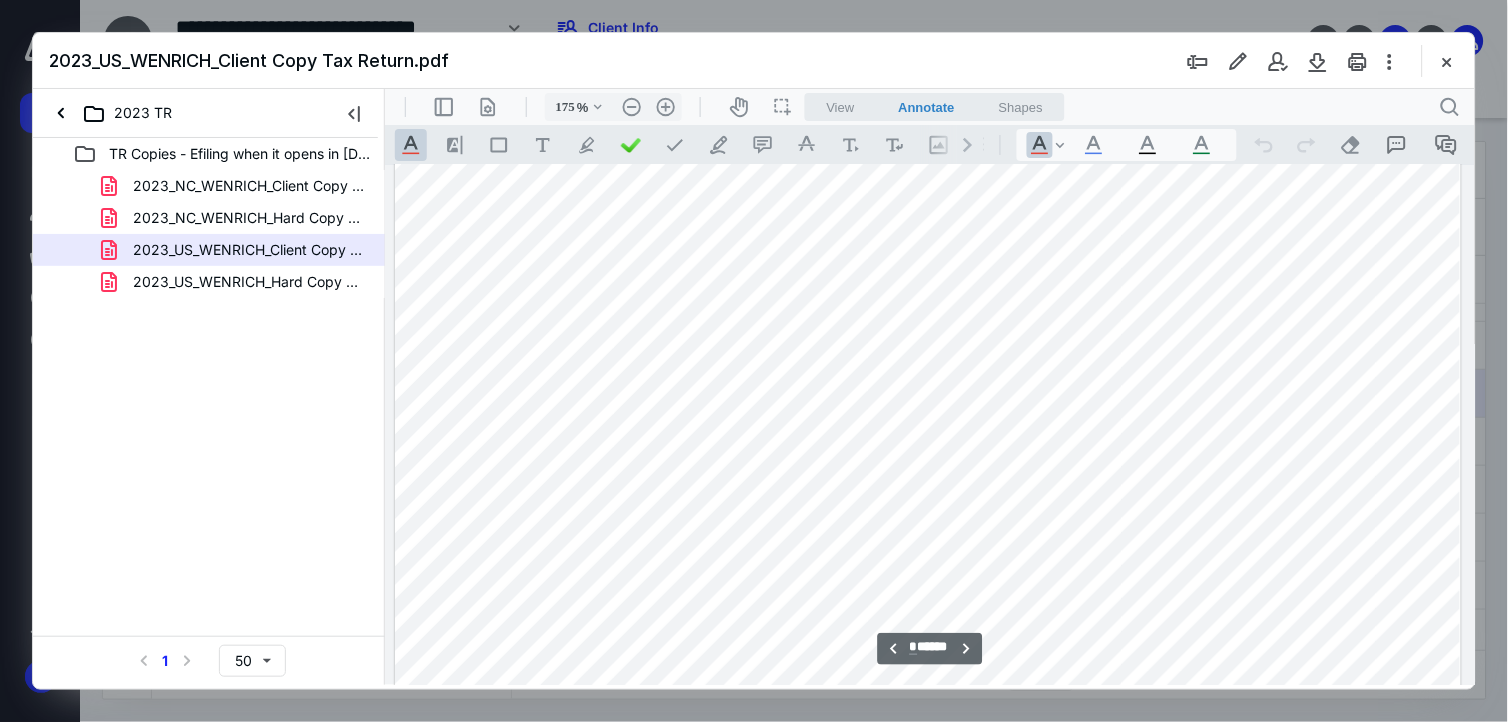 scroll, scrollTop: 2305, scrollLeft: 154, axis: both 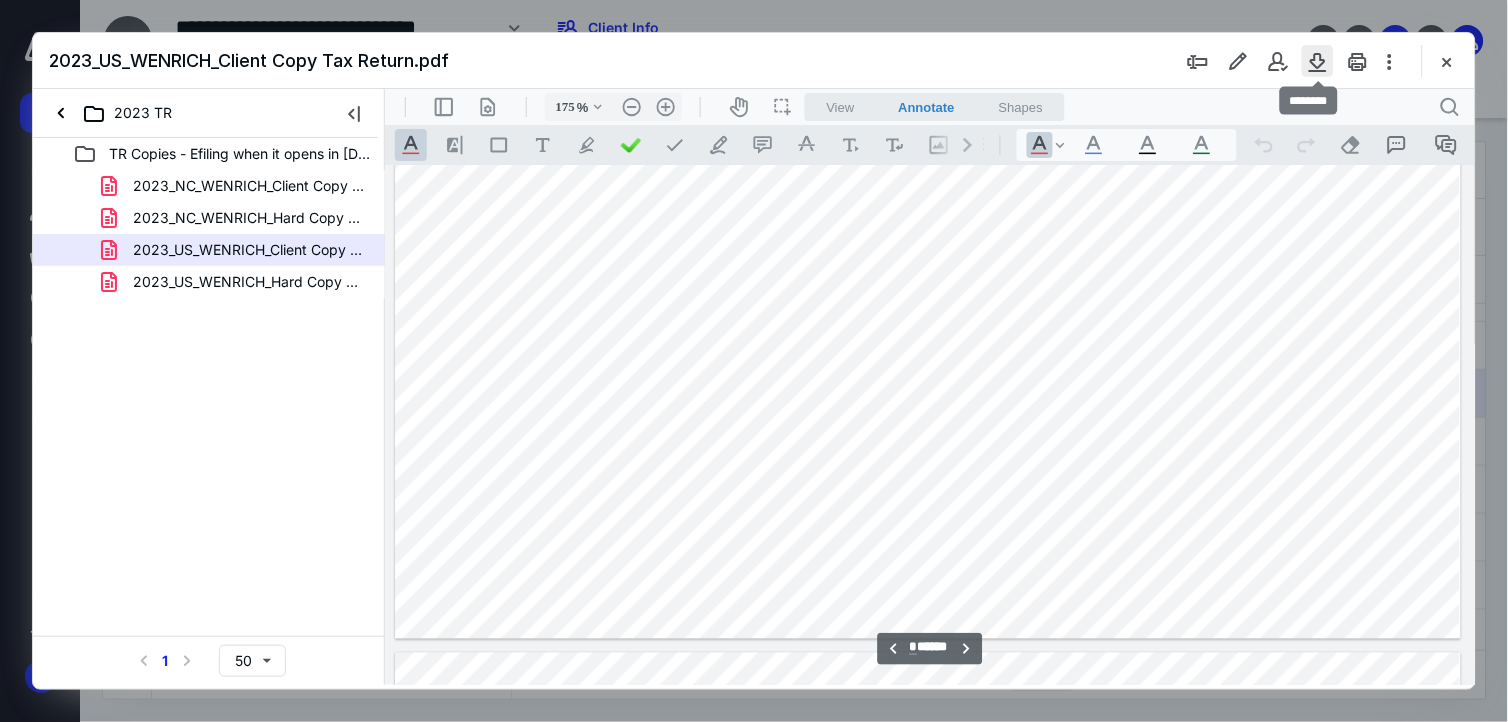 click at bounding box center (1318, 61) 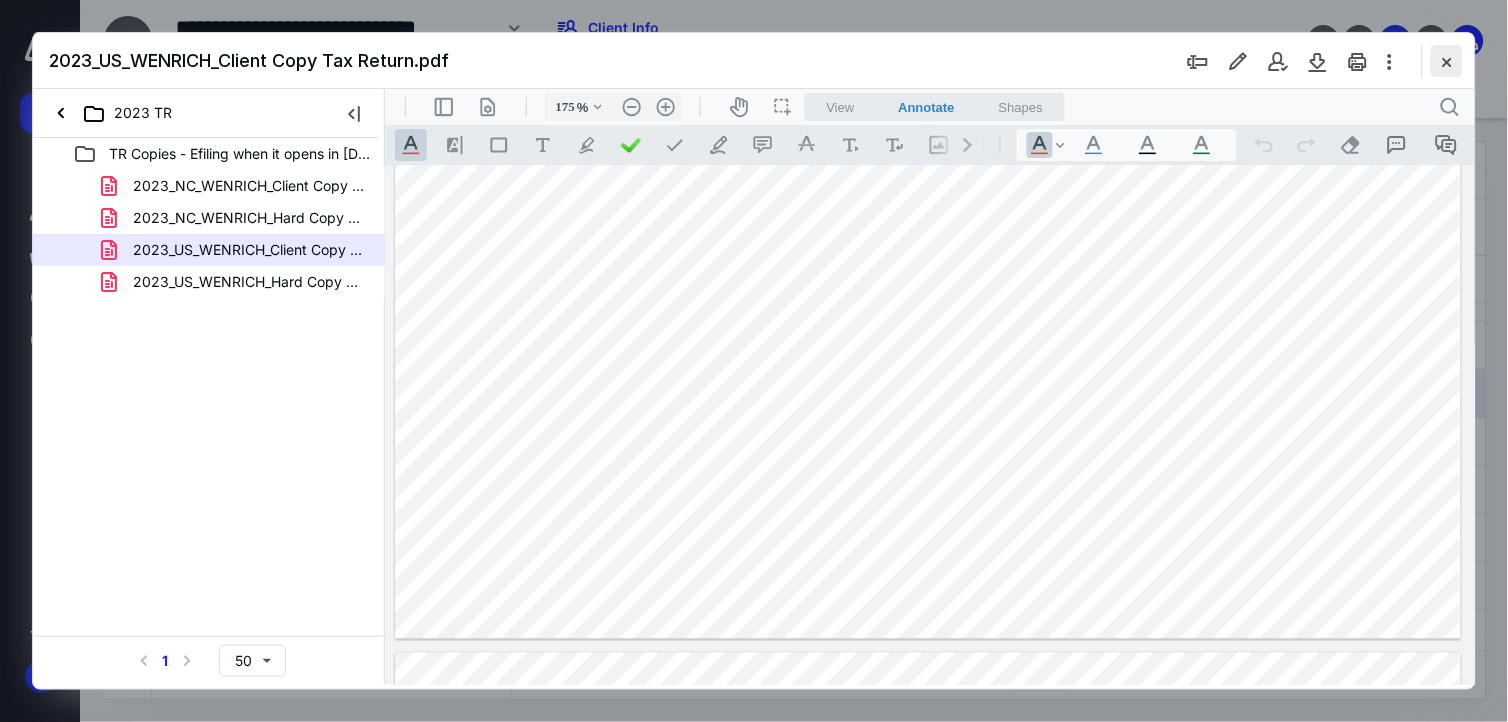 click at bounding box center [1447, 61] 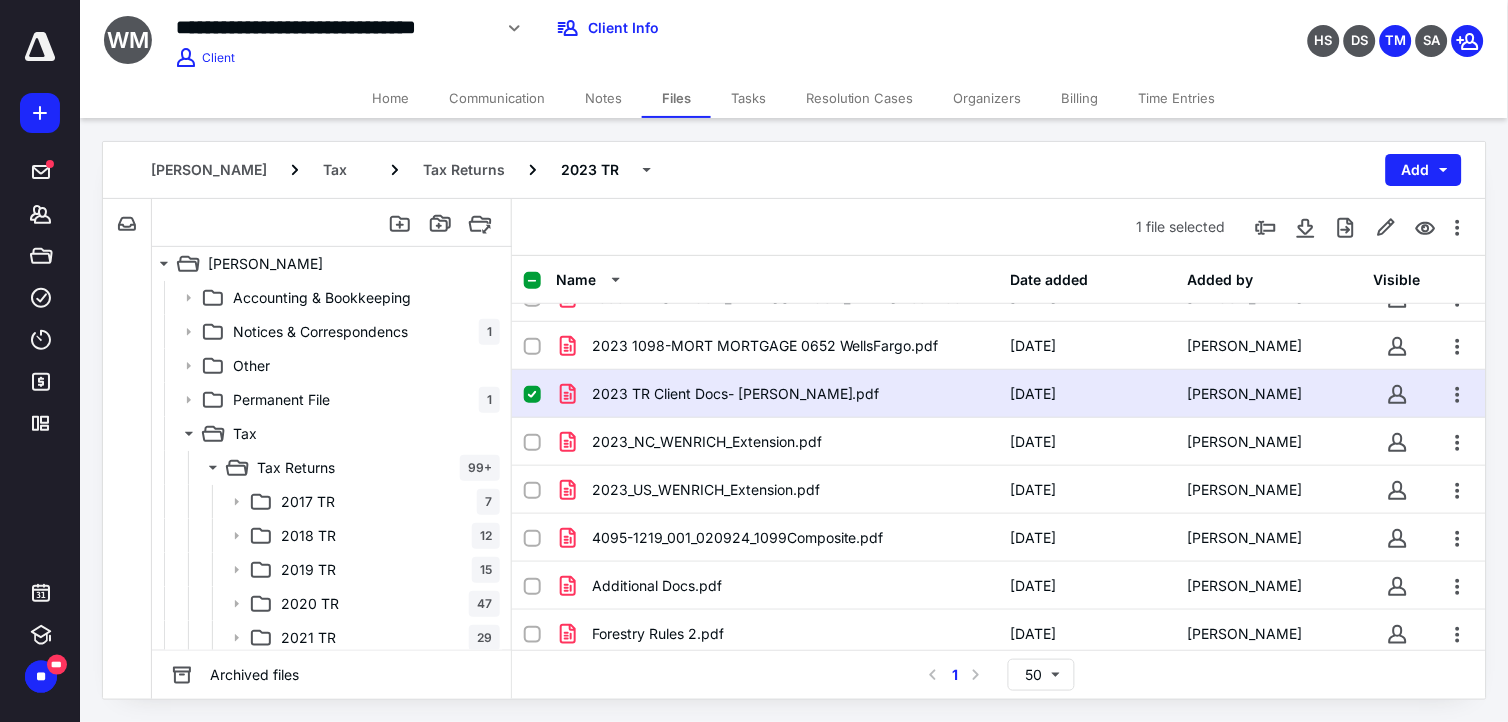 scroll, scrollTop: 141, scrollLeft: 0, axis: vertical 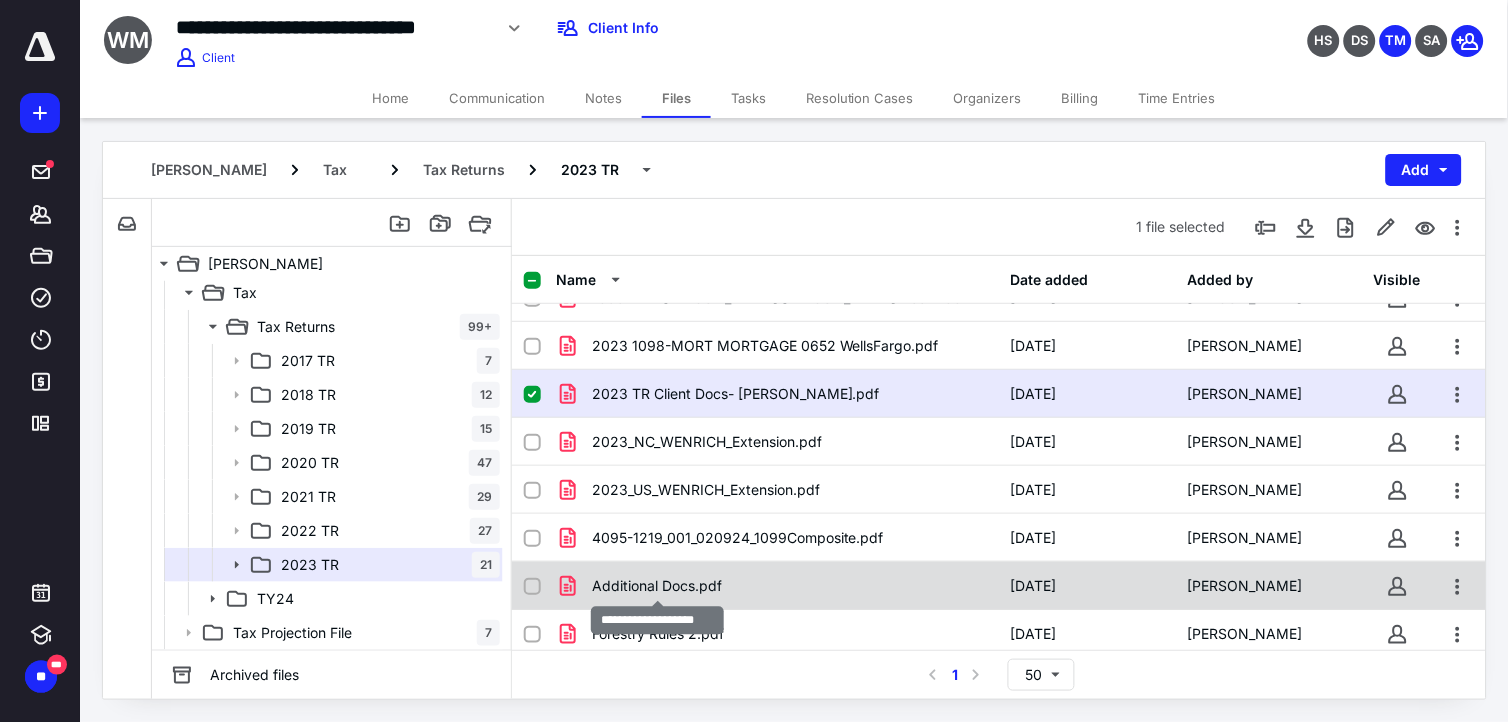 click on "Additional Docs.pdf" at bounding box center [657, 586] 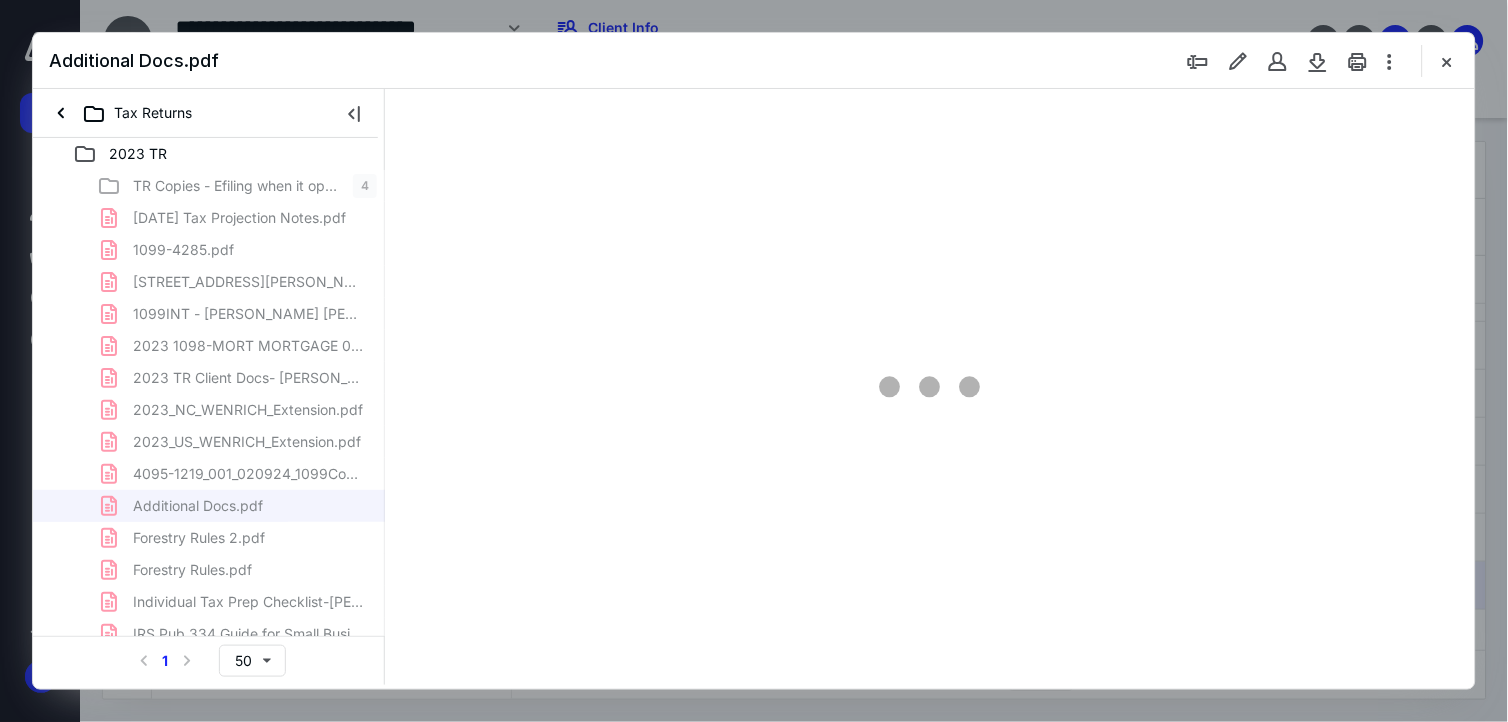 scroll, scrollTop: 0, scrollLeft: 0, axis: both 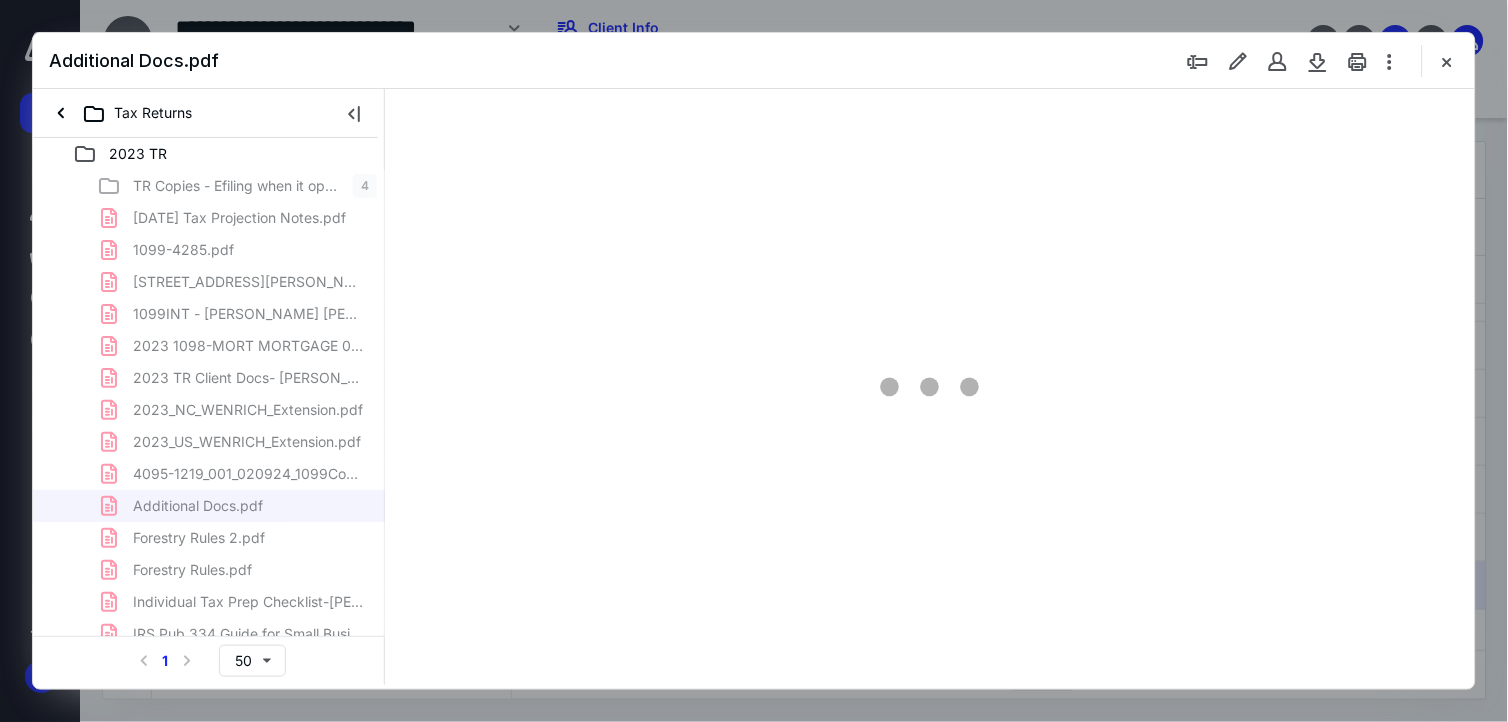 type on "175" 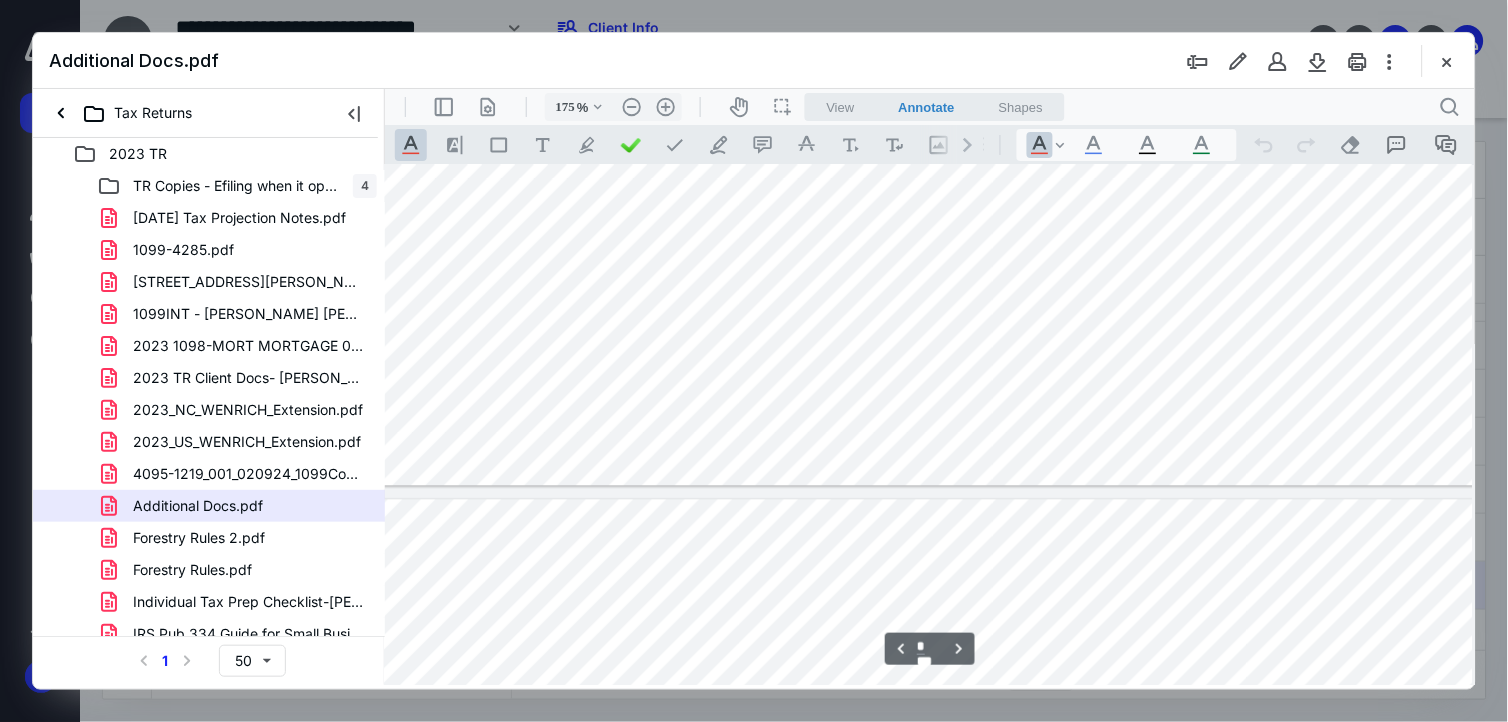 scroll, scrollTop: 4861, scrollLeft: 155, axis: both 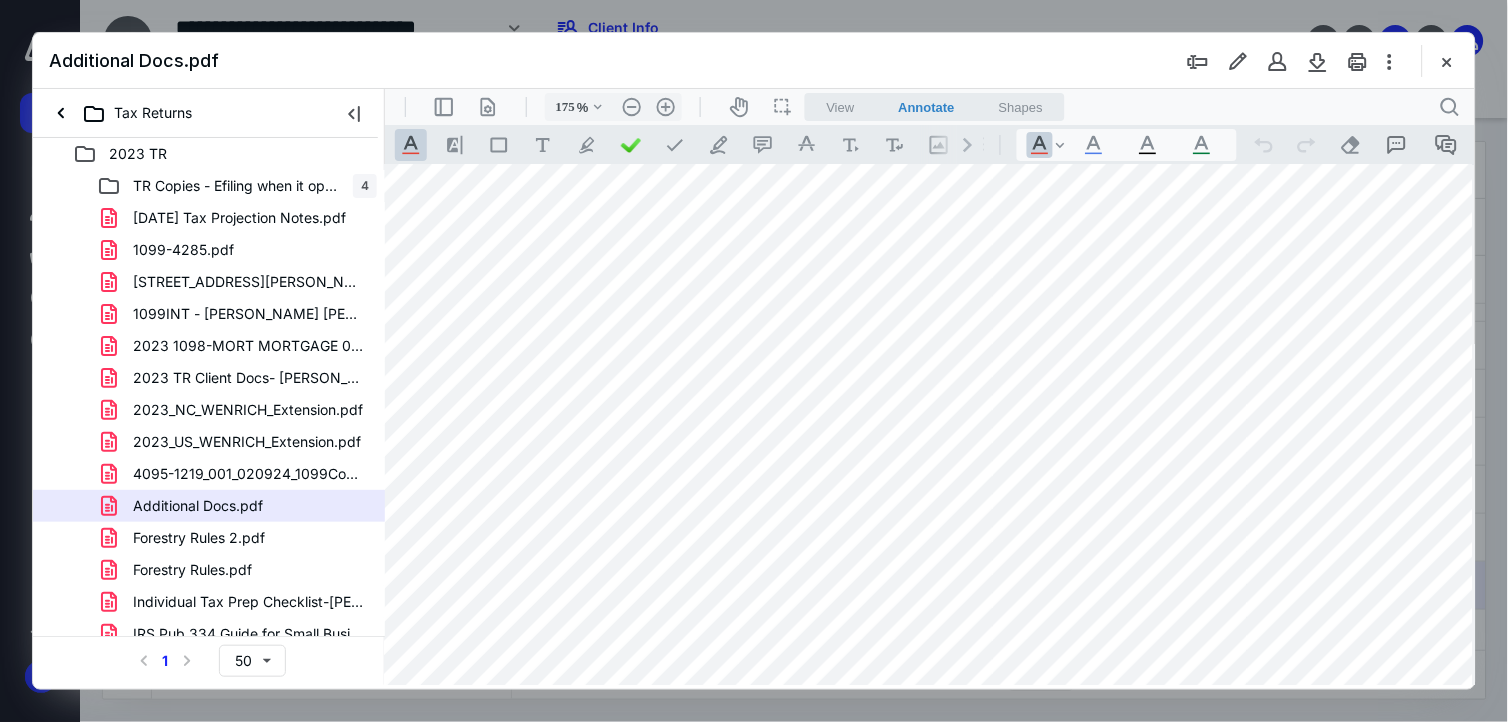 click at bounding box center [926, 476] 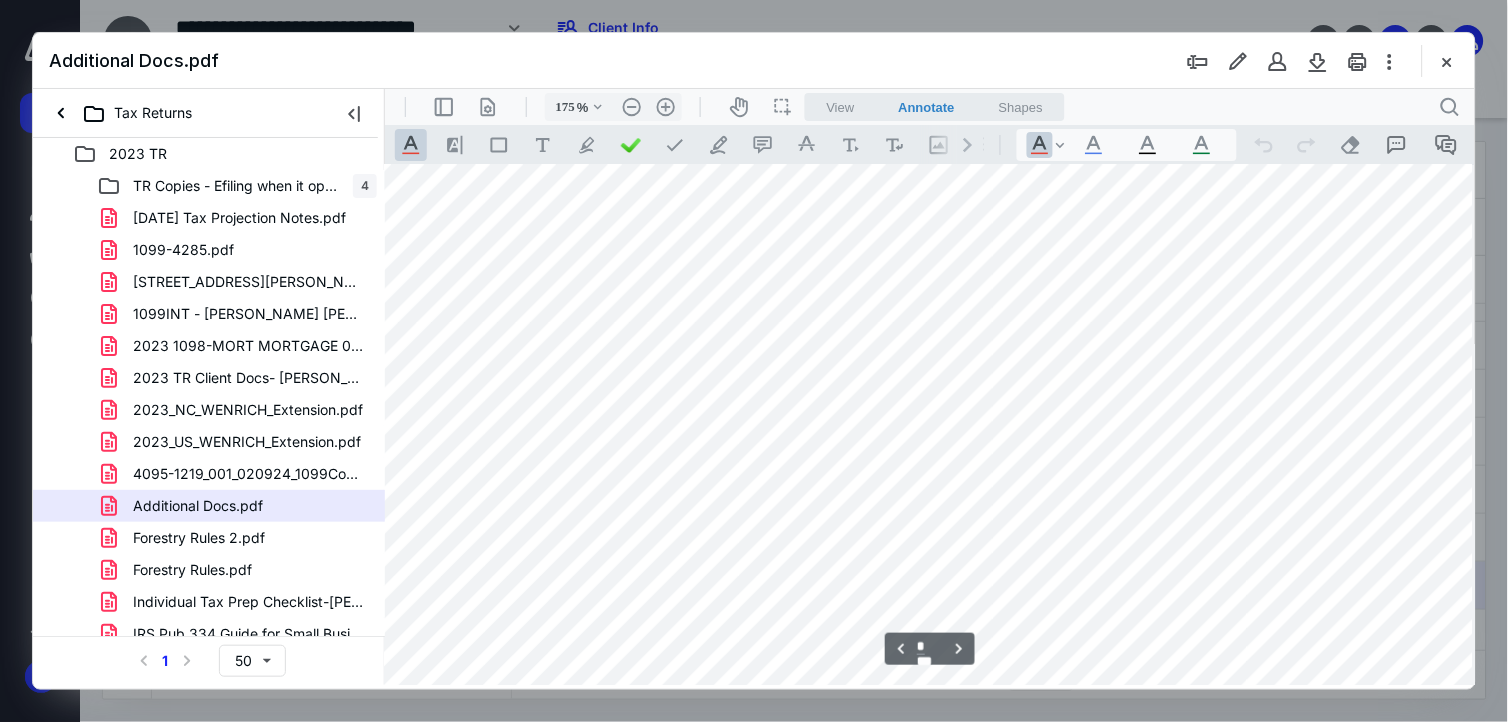 type on "*" 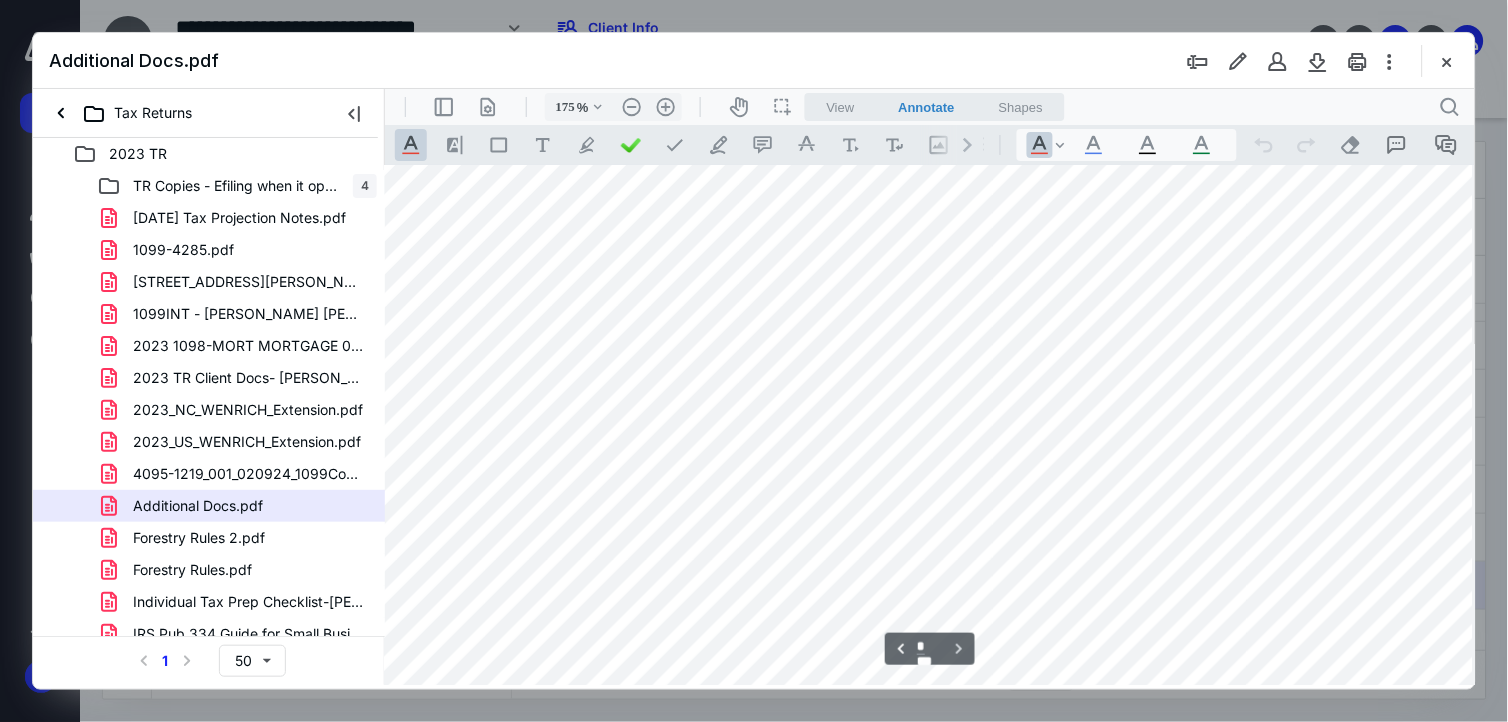 scroll, scrollTop: 7360, scrollLeft: 155, axis: both 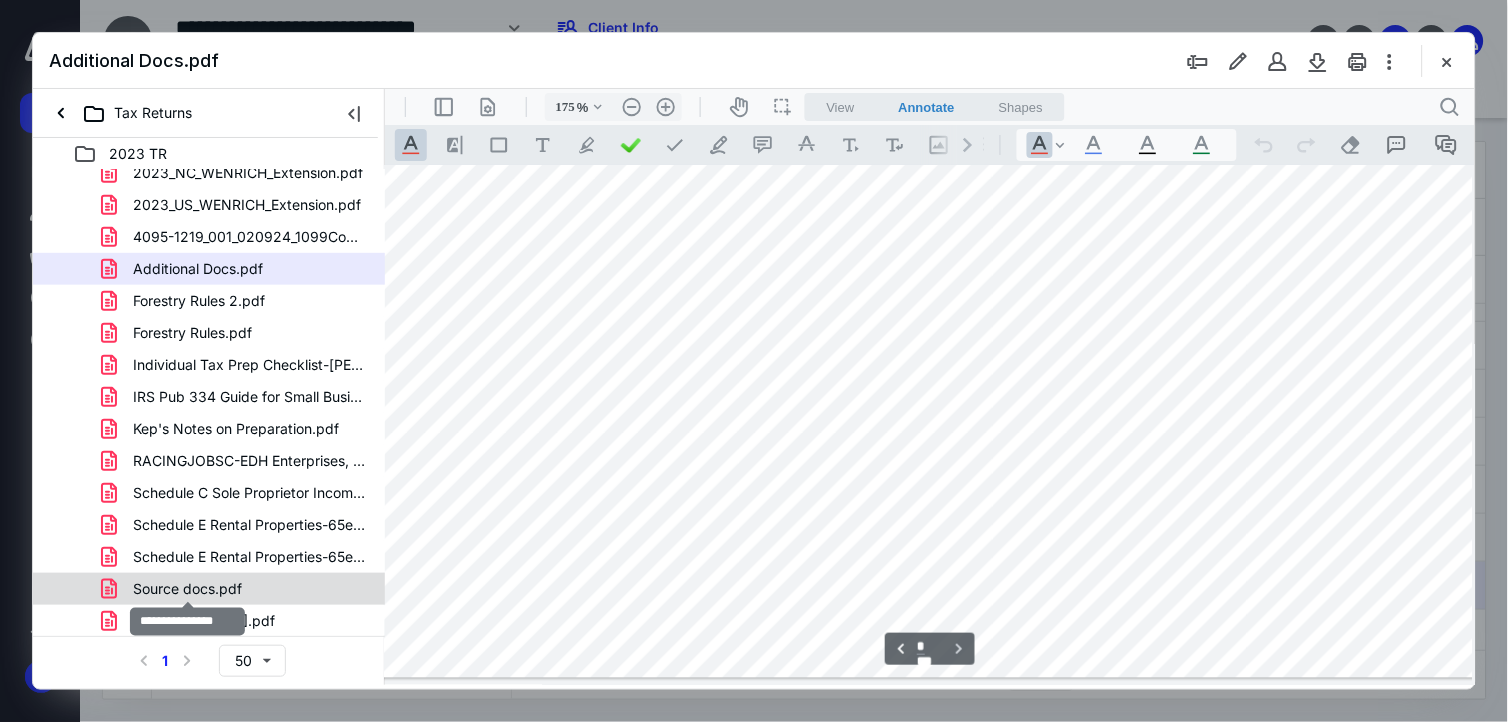 click on "Source docs.pdf" at bounding box center [187, 589] 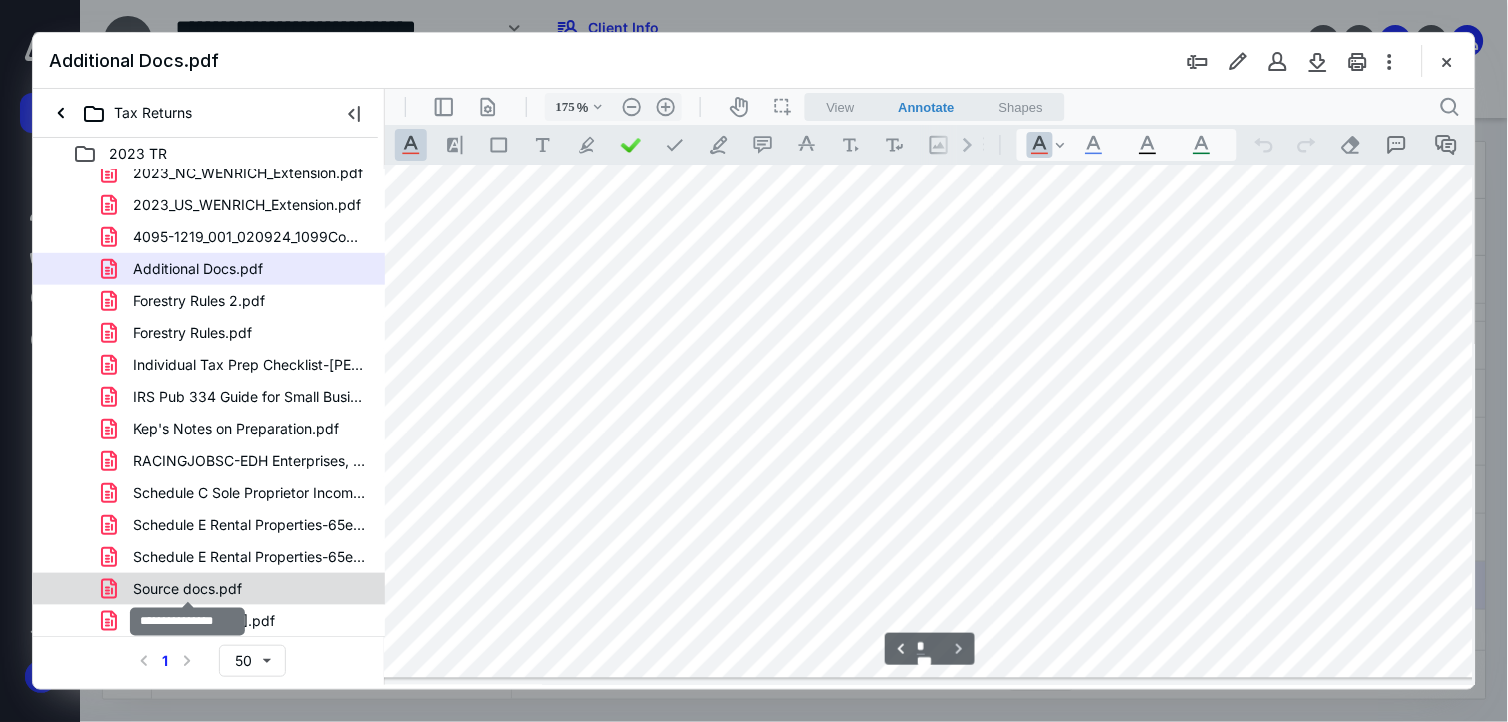 click on "TR Copies - Efiling when it opens in [DATE] 4 [DATE] Tax Projection Notes.pdf 1099-4285.pdf 1099-S [PERSON_NAME][GEOGRAPHIC_DATA] Ch Rd Richfield [GEOGRAPHIC_DATA] Property.pdf 1099INT - [PERSON_NAME] [PERSON_NAME] Acct 4831-1978.pdf 2023 1098-MORT MORTGAGE 0652 WellsFargo.pdf 2023 TR Client Docs- [PERSON_NAME].pdf 2023_NC_WENRICH_Extension.pdf 2023_US_WENRICH_Extension.pdf 4095-1219_001_020924_1099Composite.pdf Additional Docs.pdf Forestry Rules 2.pdf Forestry Rules.pdf Individual Tax Prep Checklist-[PERSON_NAME].pdf IRS Pub 334 Guide for Small Businesses.pdf Kep's Notes on Preparation.pdf RACINGJOBSC-EDH Enterprises, LLC-2023ArchiveK1Package.pdf Schedule C Sole Proprietor Income-EDHV ([PERSON_NAME]).pdf Schedule E Rental Properties-65e69acb3955e8a6490ce740.pdf Schedule E Rental Properties-65e6890d5a33b0bfdf0908d4.pdf Source docs.pdf [PERSON_NAME].pdf" at bounding box center [209, 285] 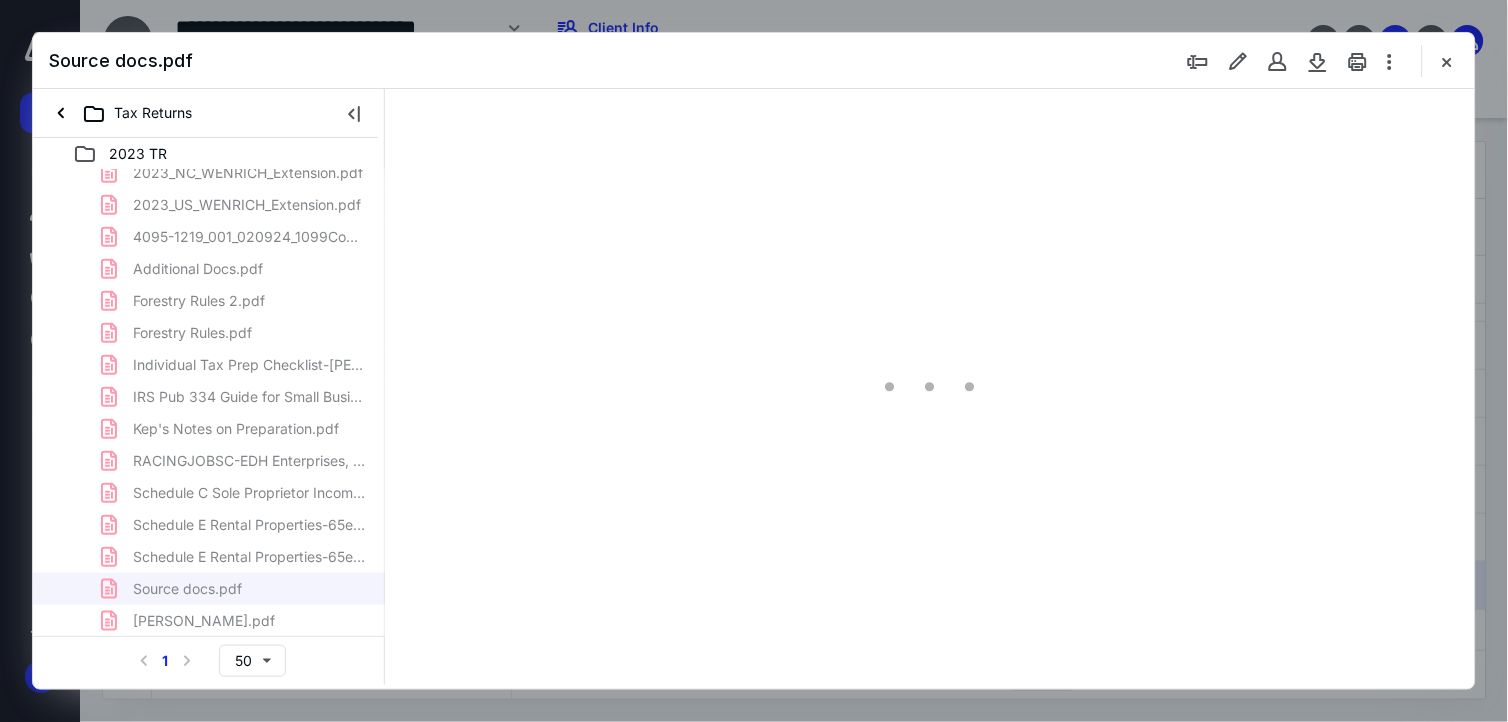 type on "175" 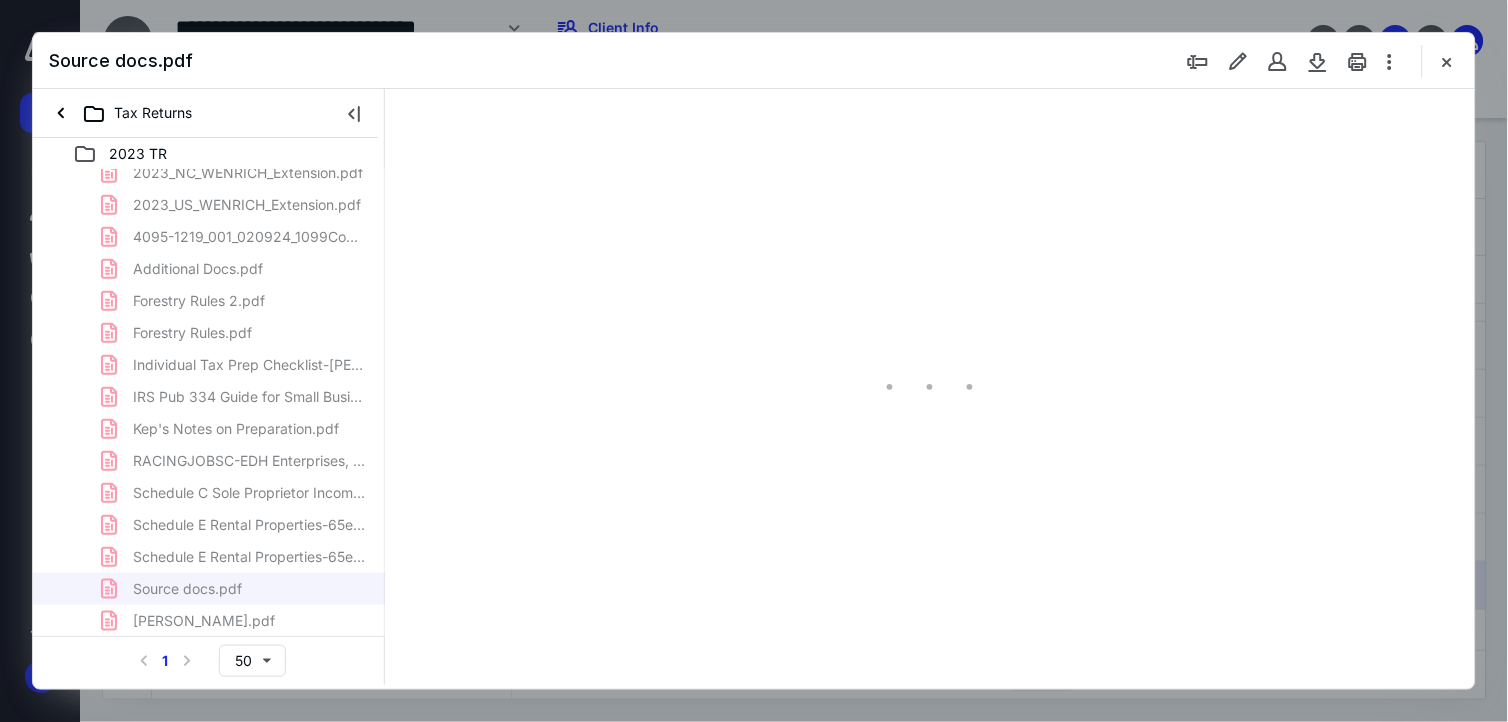 scroll, scrollTop: 83, scrollLeft: 0, axis: vertical 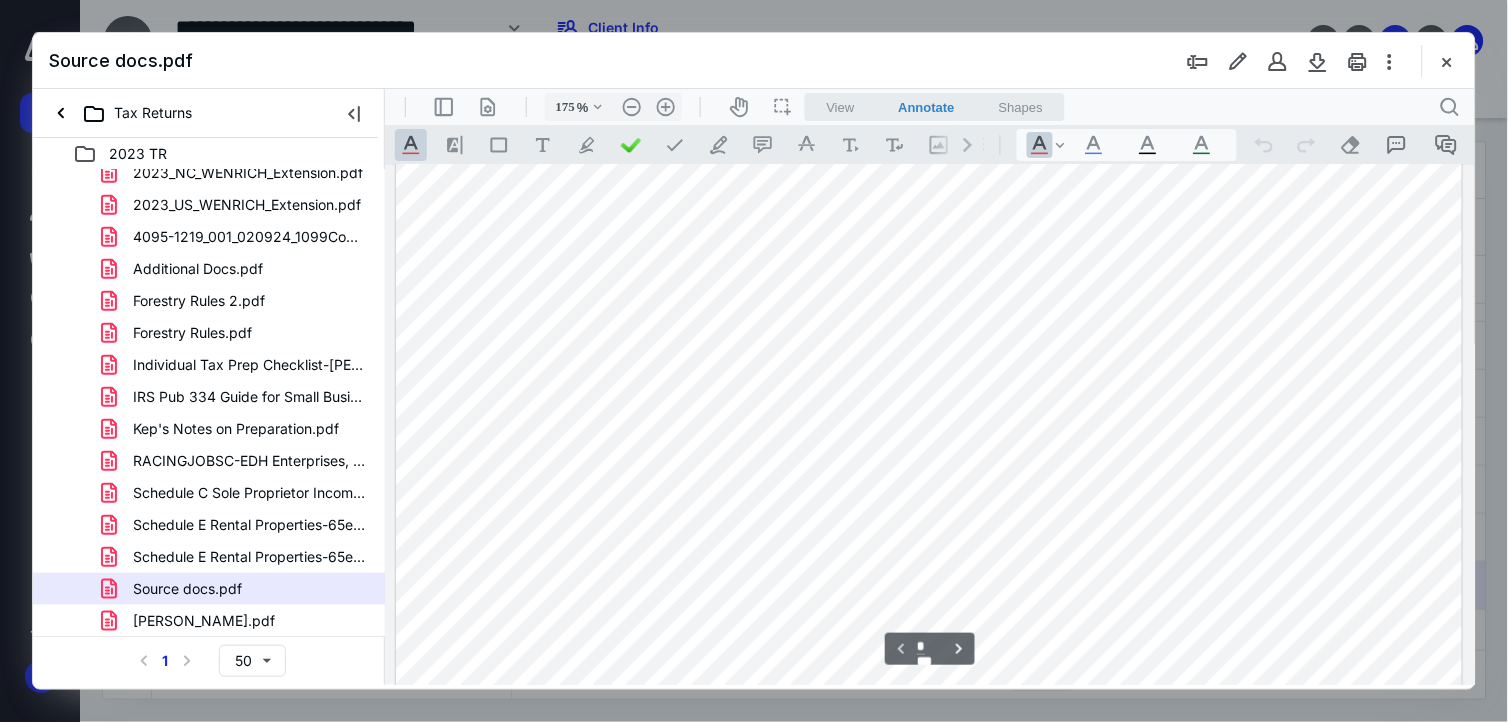 click at bounding box center [928, 778] 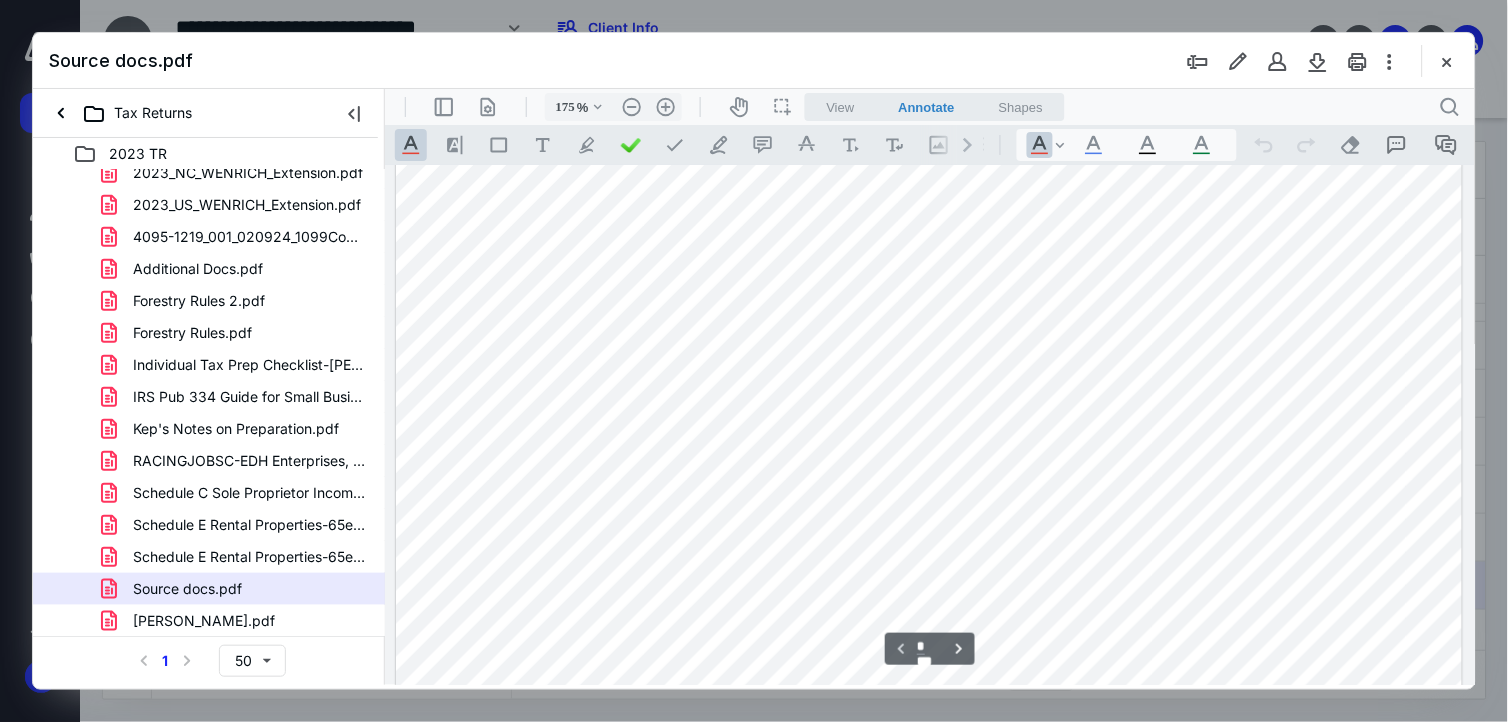 scroll, scrollTop: 305, scrollLeft: 0, axis: vertical 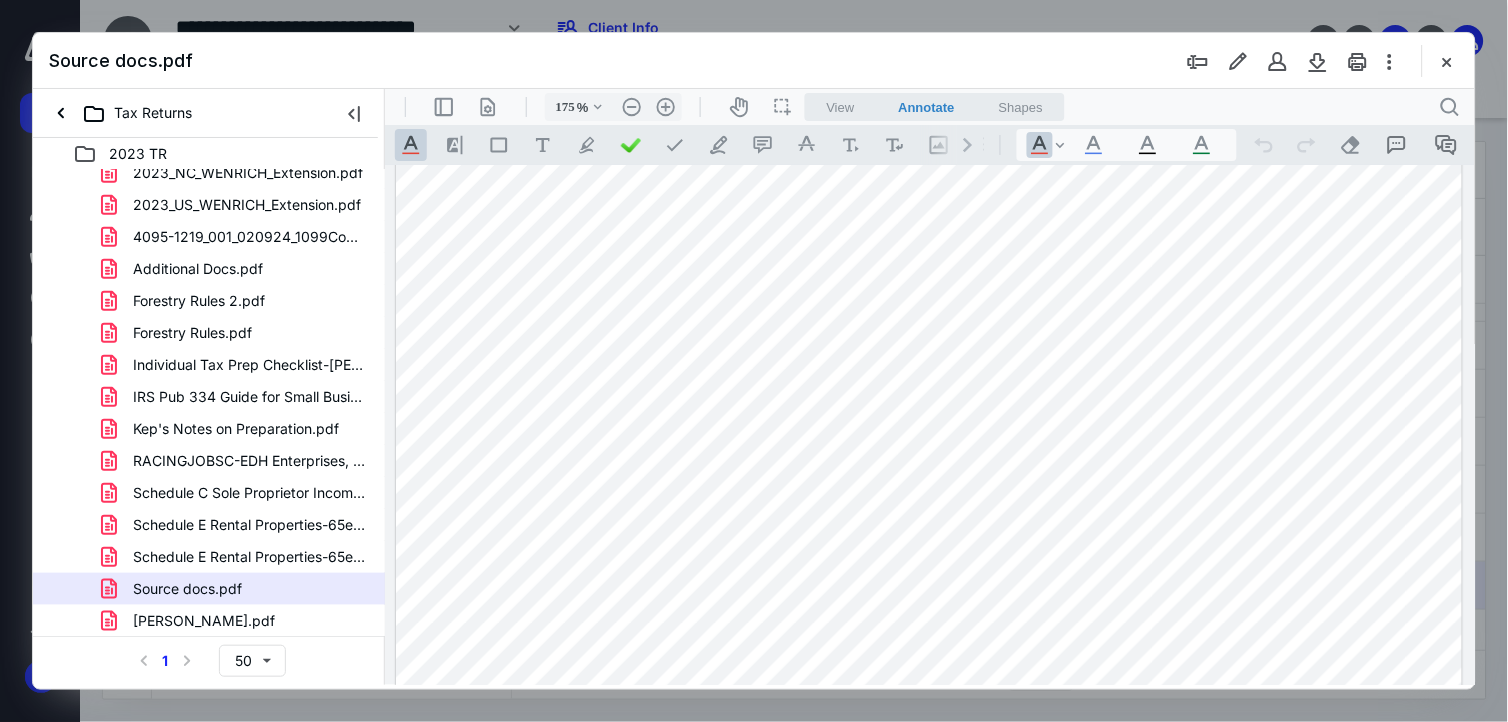 click at bounding box center (928, 556) 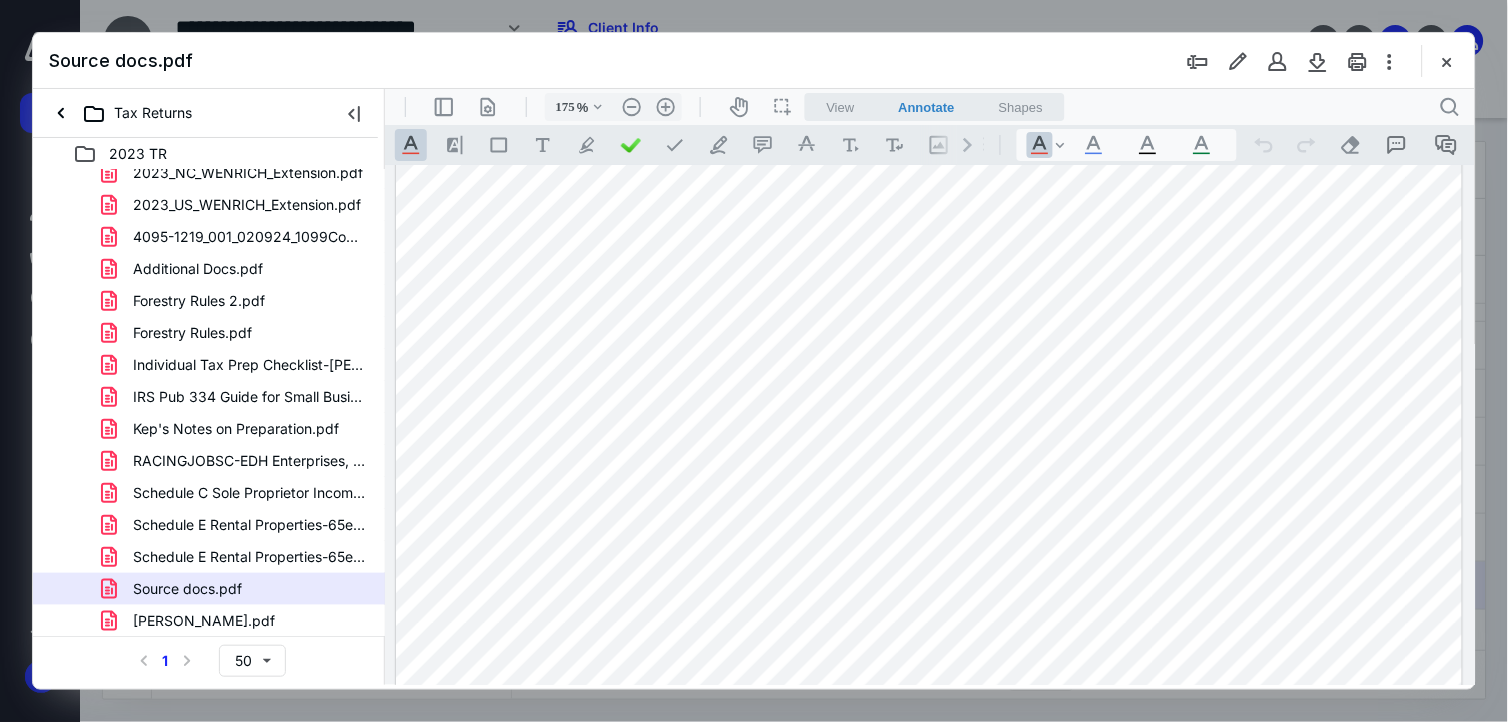 click at bounding box center [928, 556] 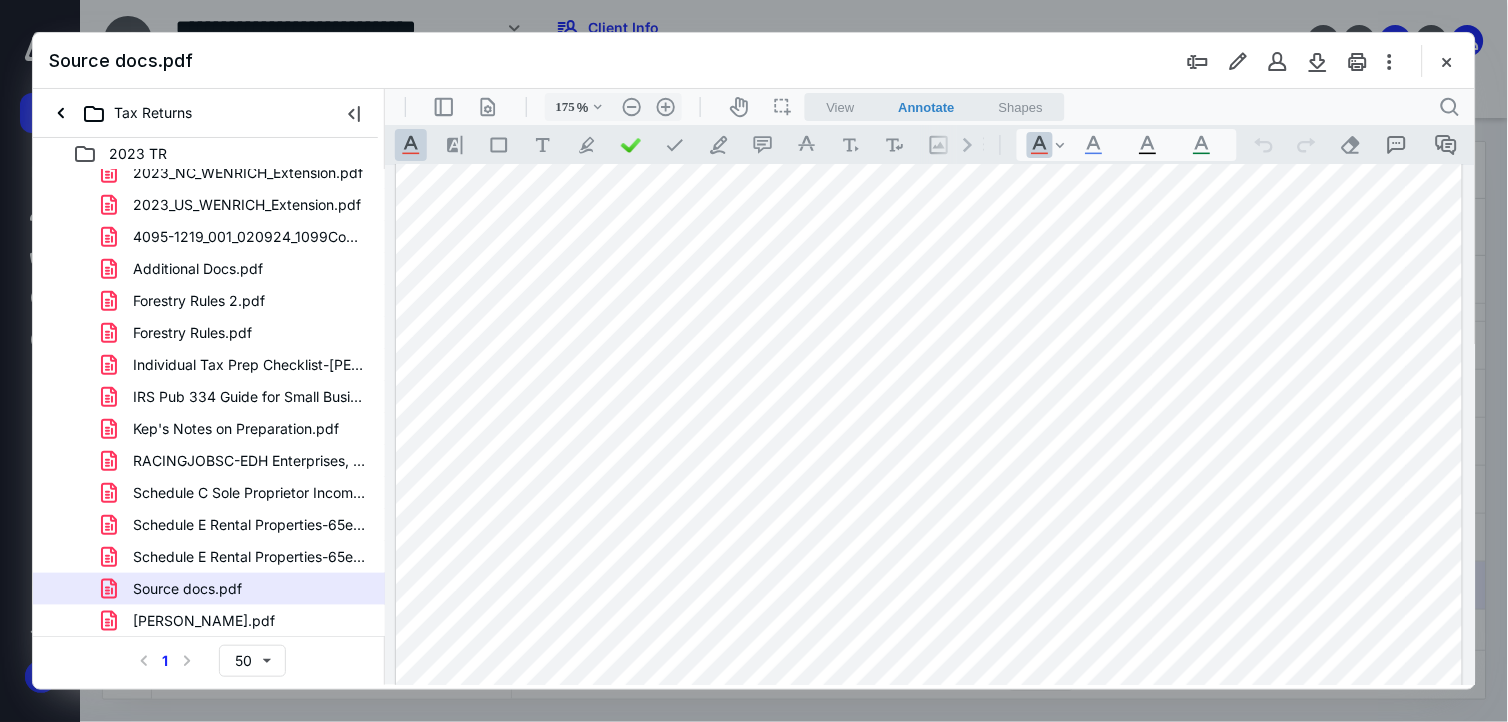 click at bounding box center [928, 778] 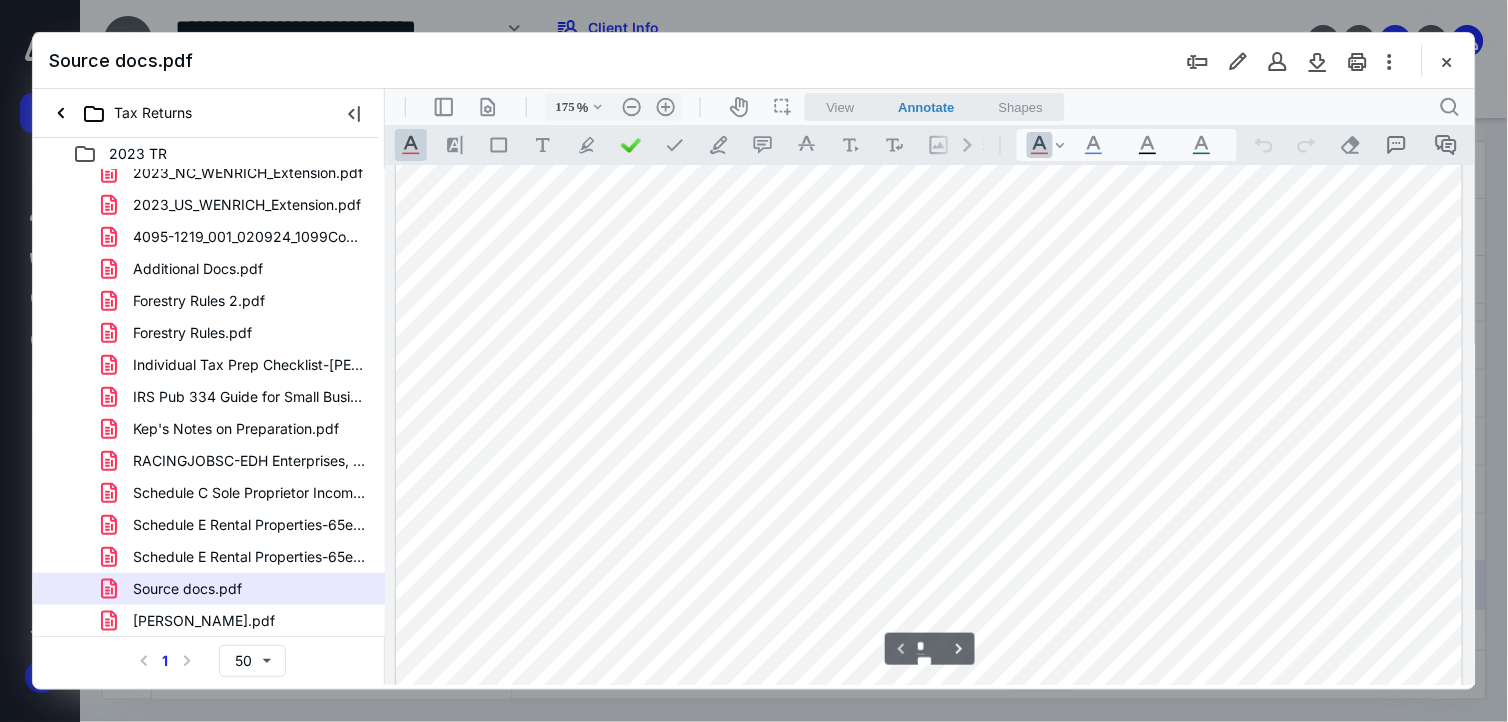 scroll, scrollTop: 750, scrollLeft: 0, axis: vertical 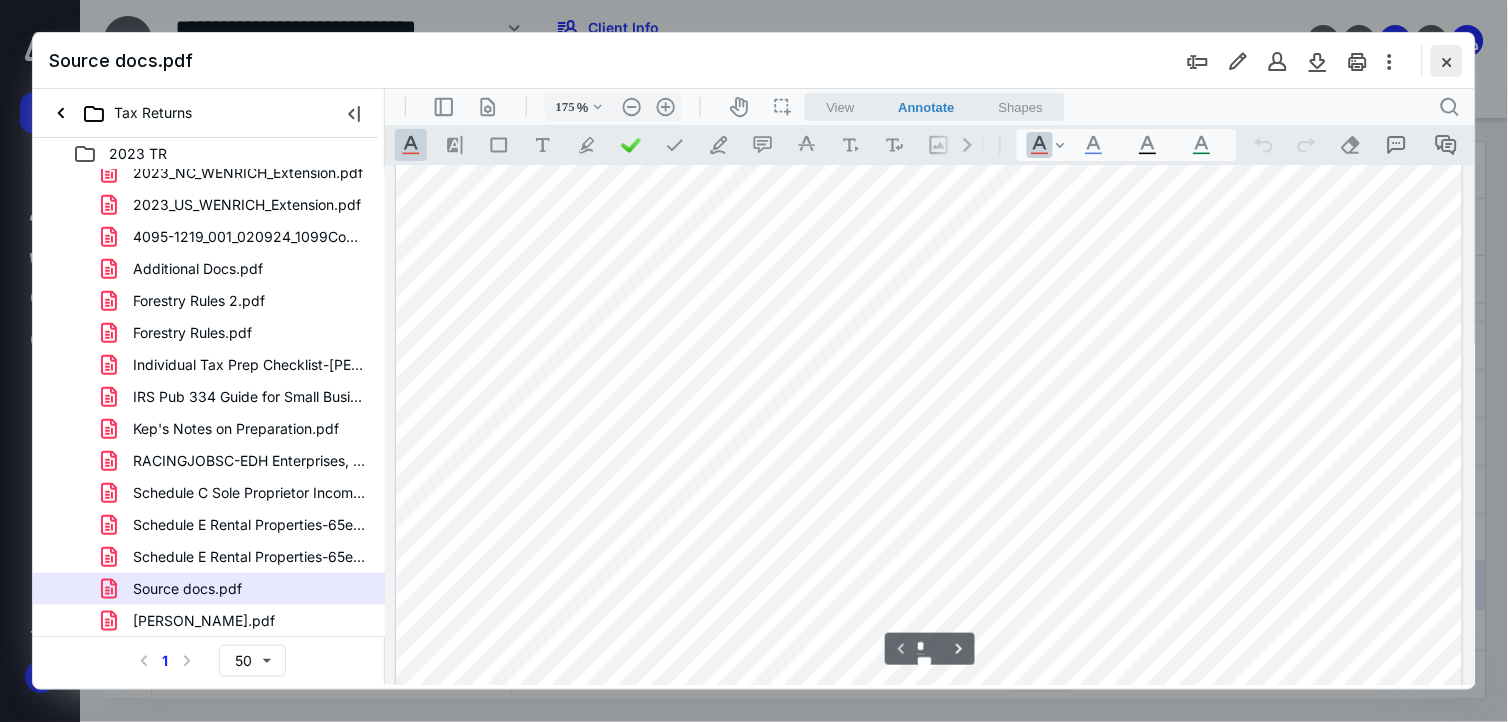 click at bounding box center [1447, 61] 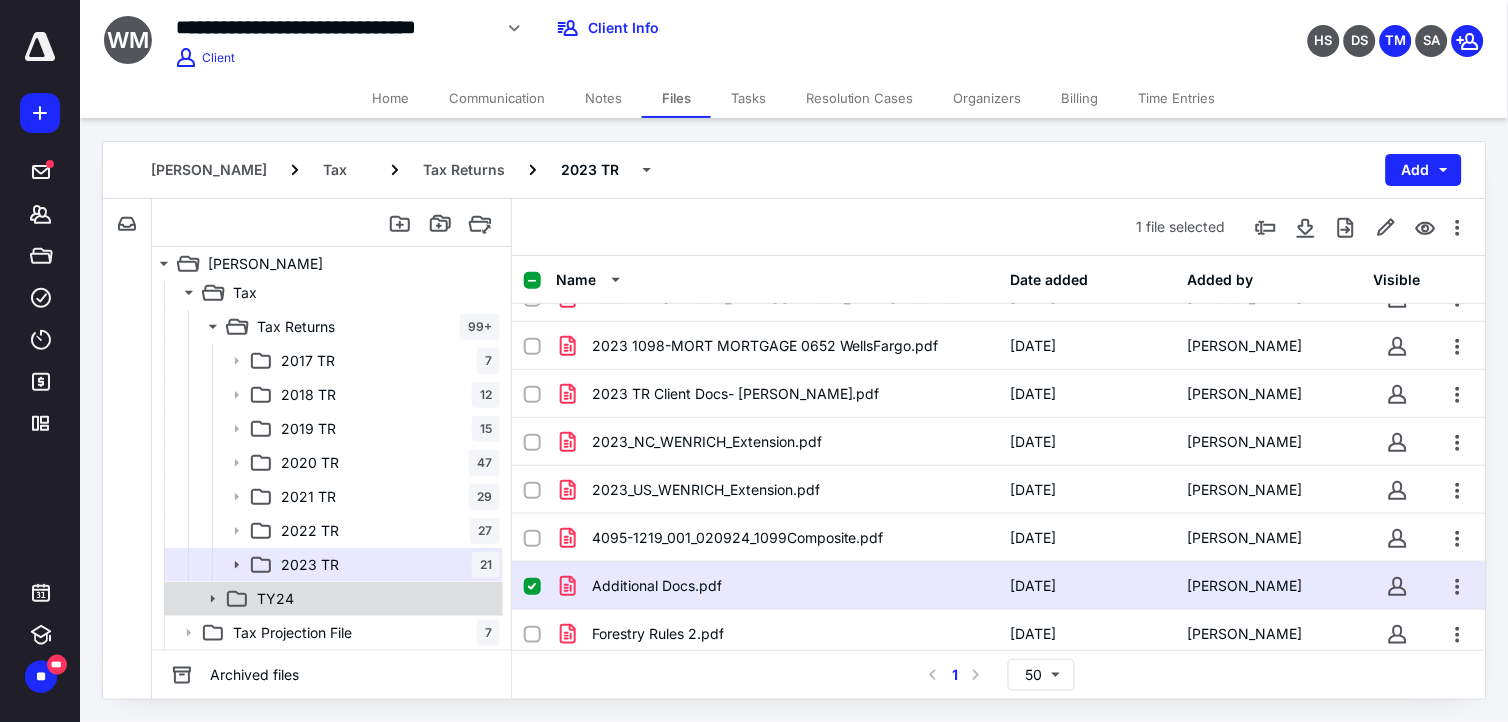click on "TY24" at bounding box center (374, 599) 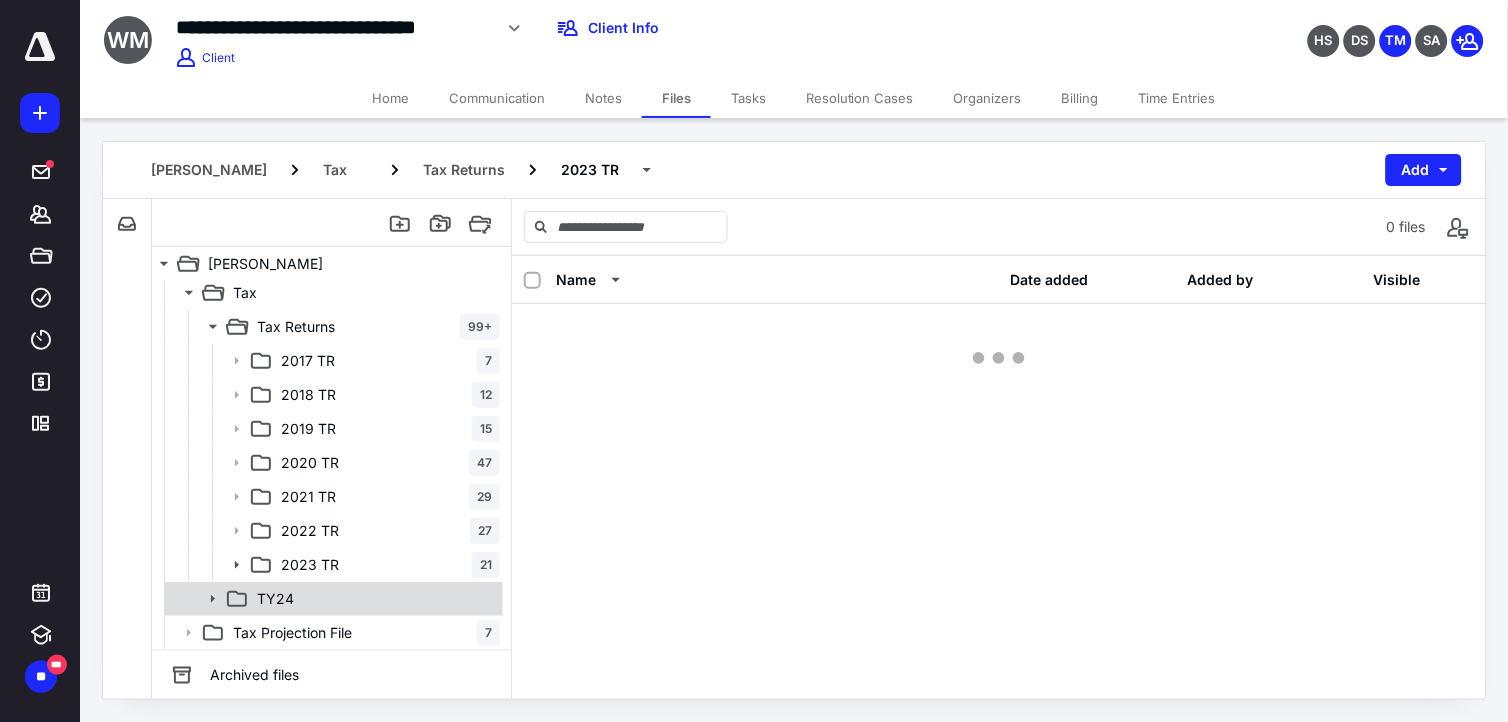 scroll, scrollTop: 0, scrollLeft: 0, axis: both 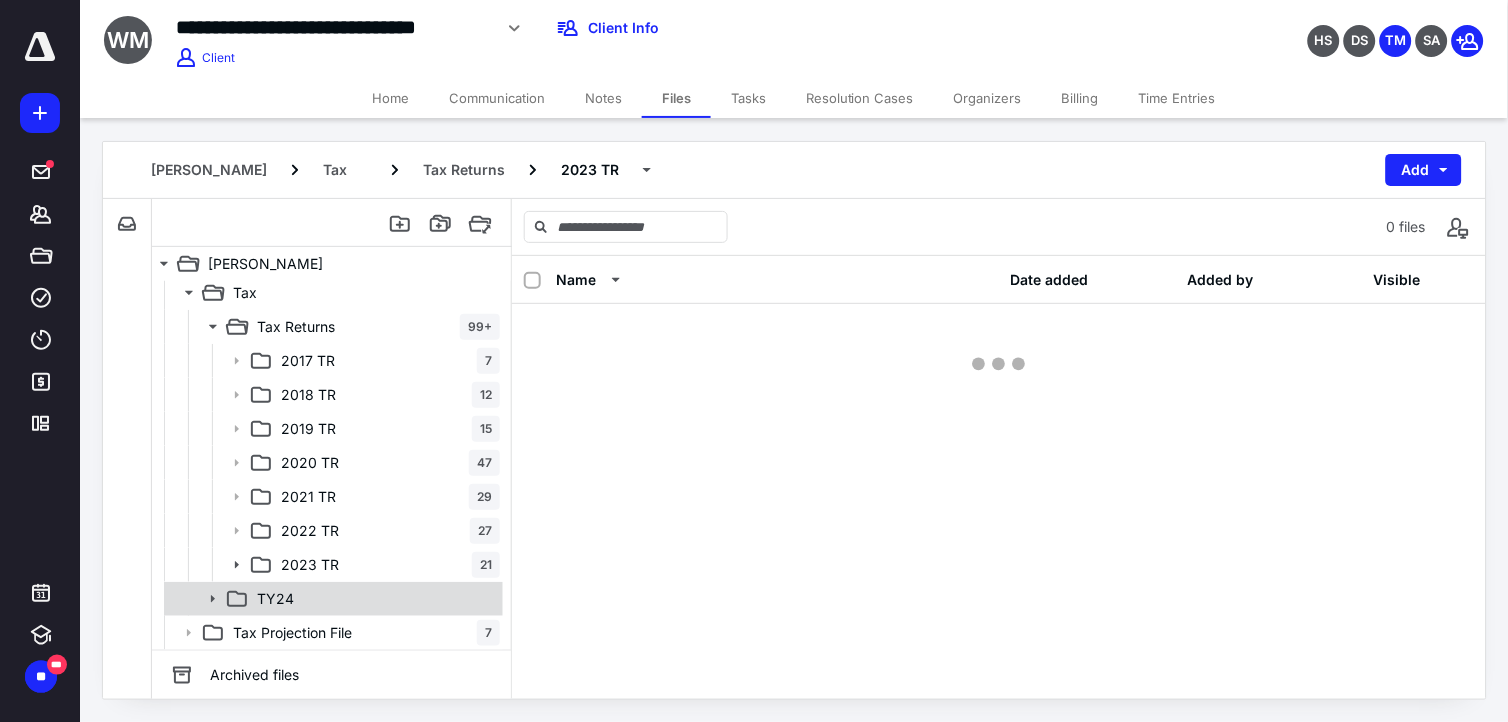 click on "TY24" at bounding box center [374, 599] 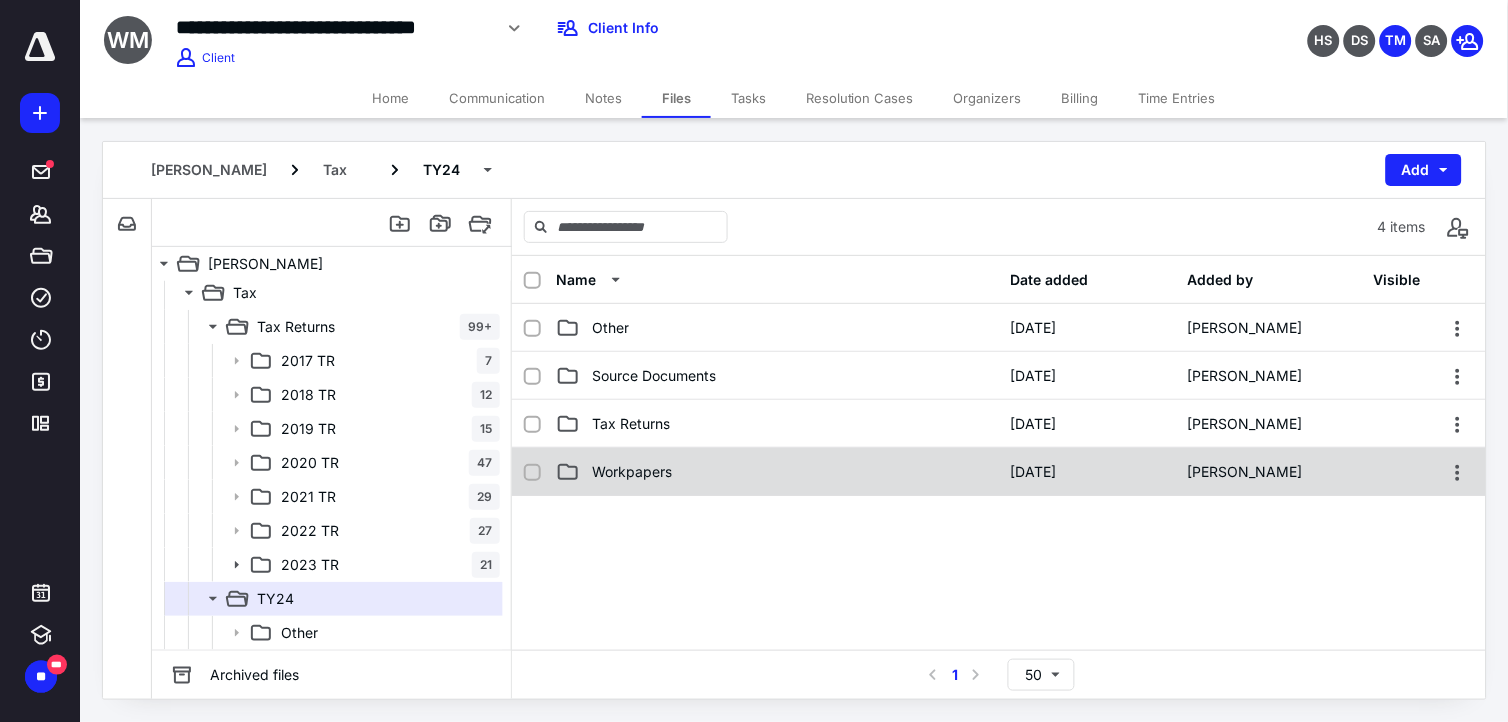 click on "Workpapers" at bounding box center (777, 472) 